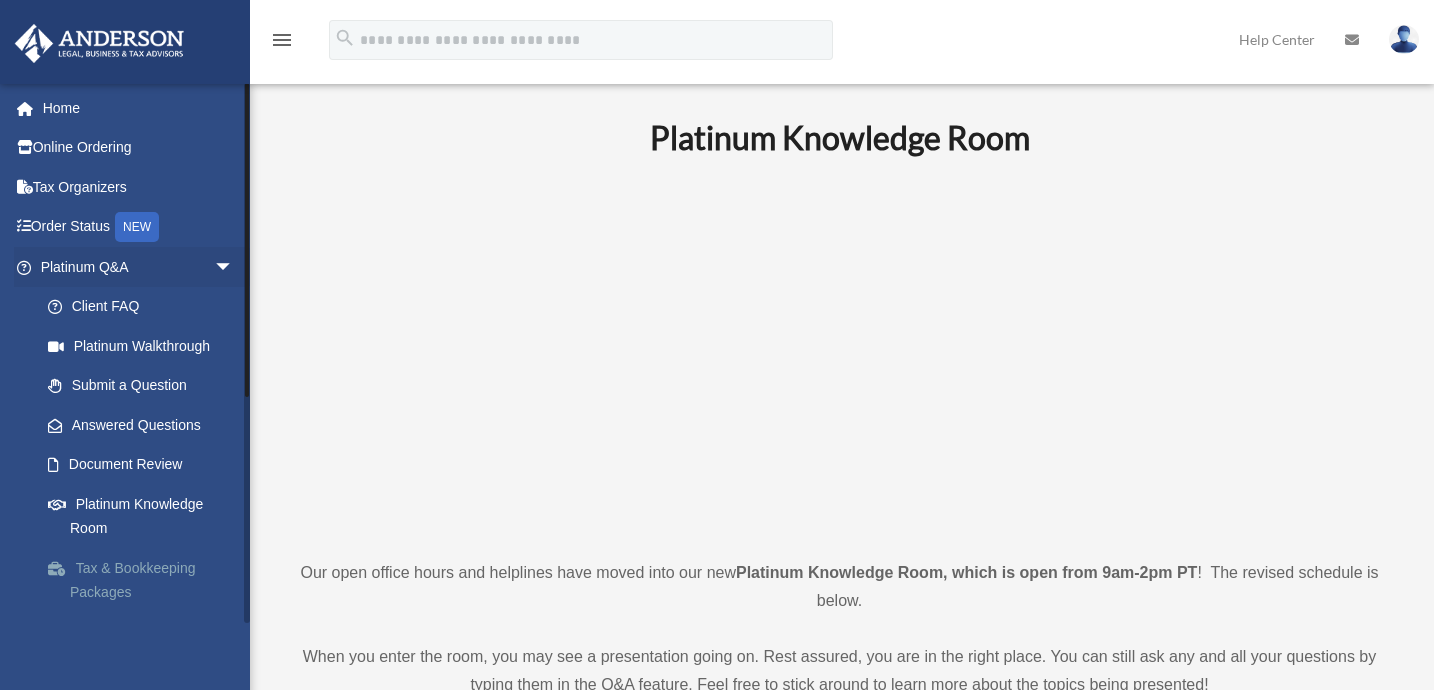 scroll, scrollTop: 0, scrollLeft: 0, axis: both 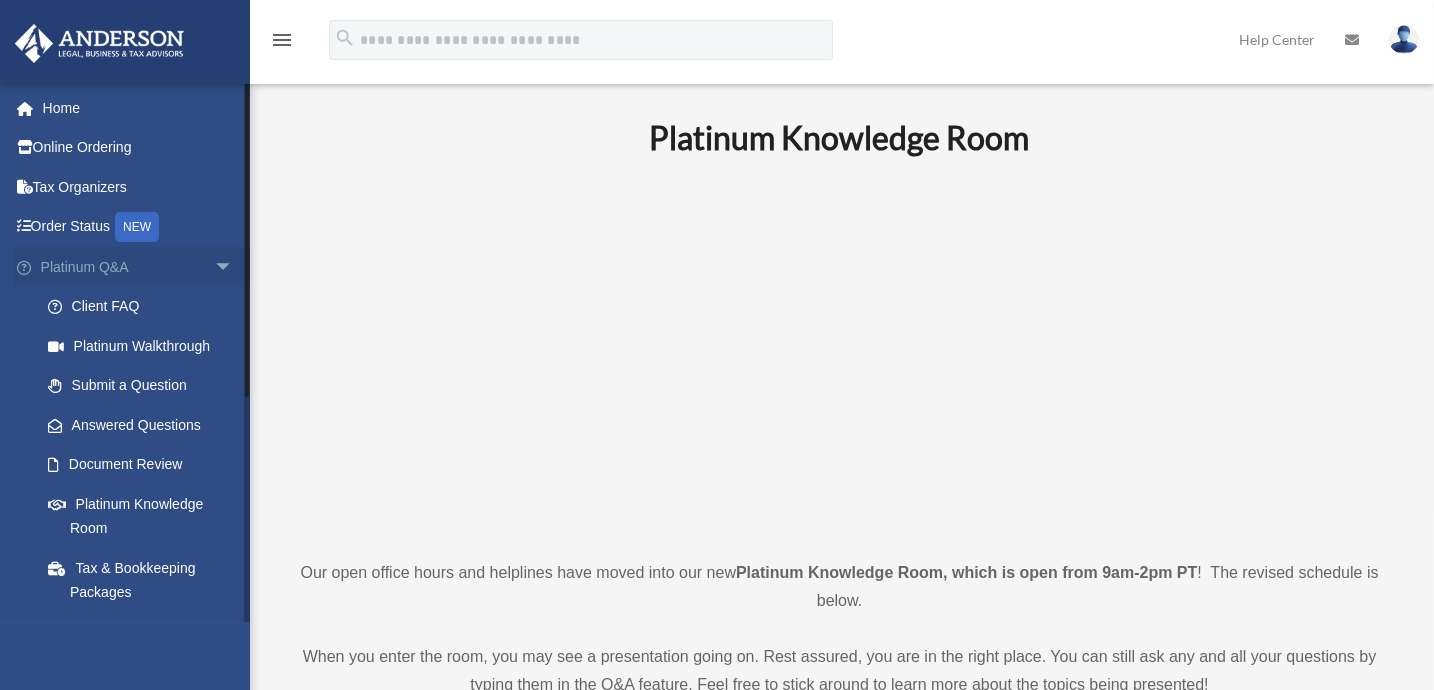 click on "Platinum Q&A arrow_drop_down" at bounding box center [139, 267] 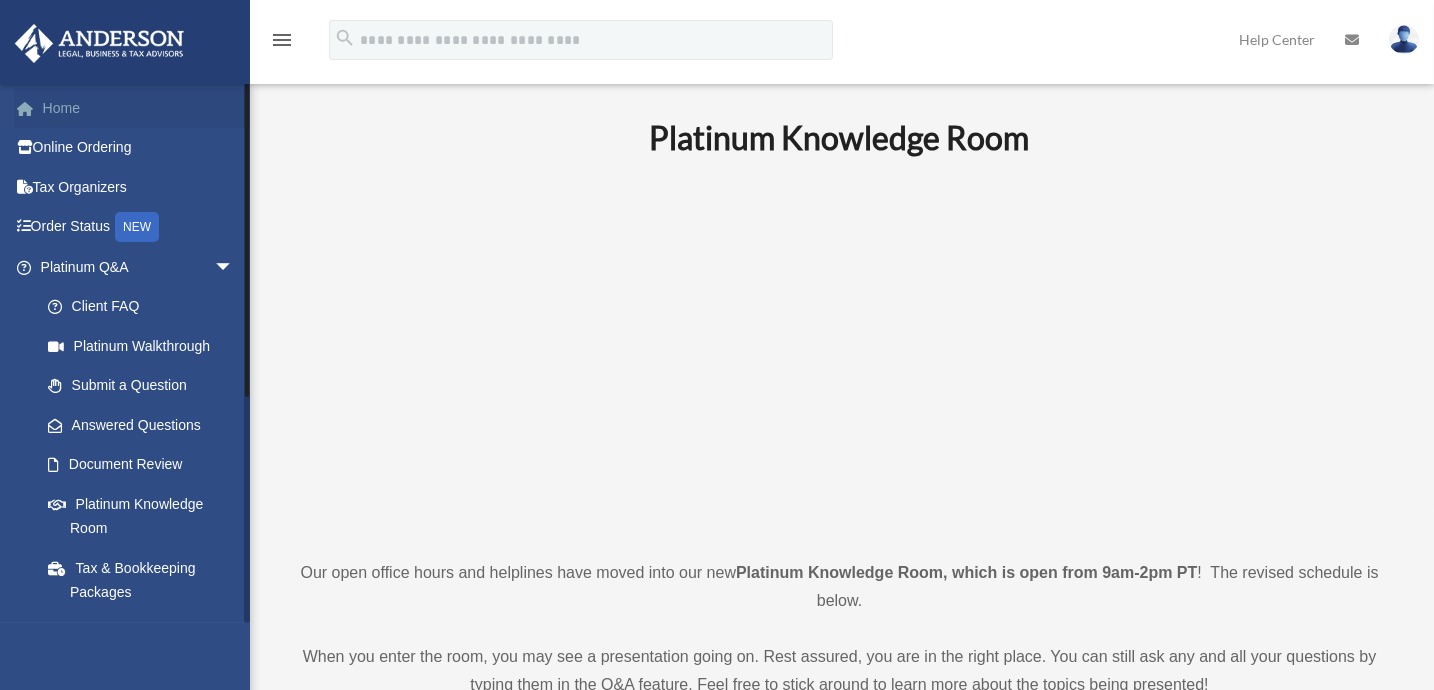 click on "Home" at bounding box center [139, 108] 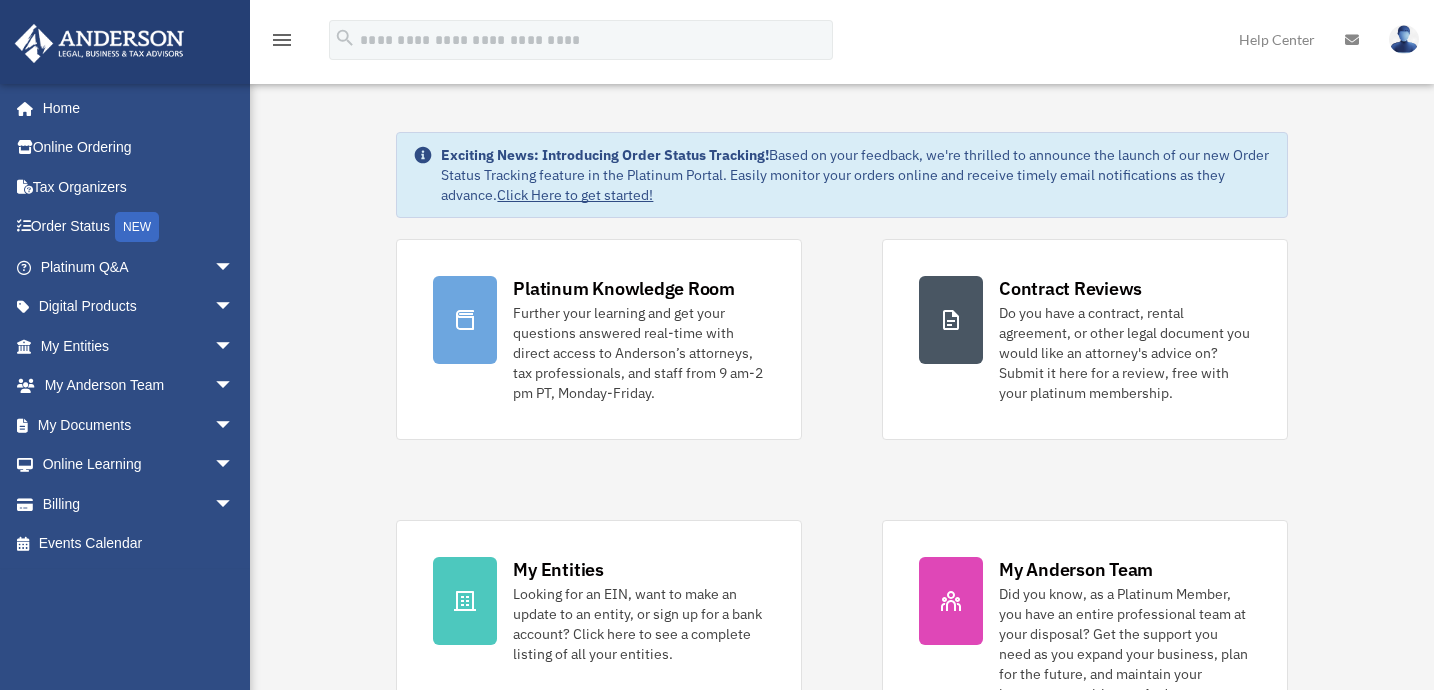 scroll, scrollTop: 0, scrollLeft: 0, axis: both 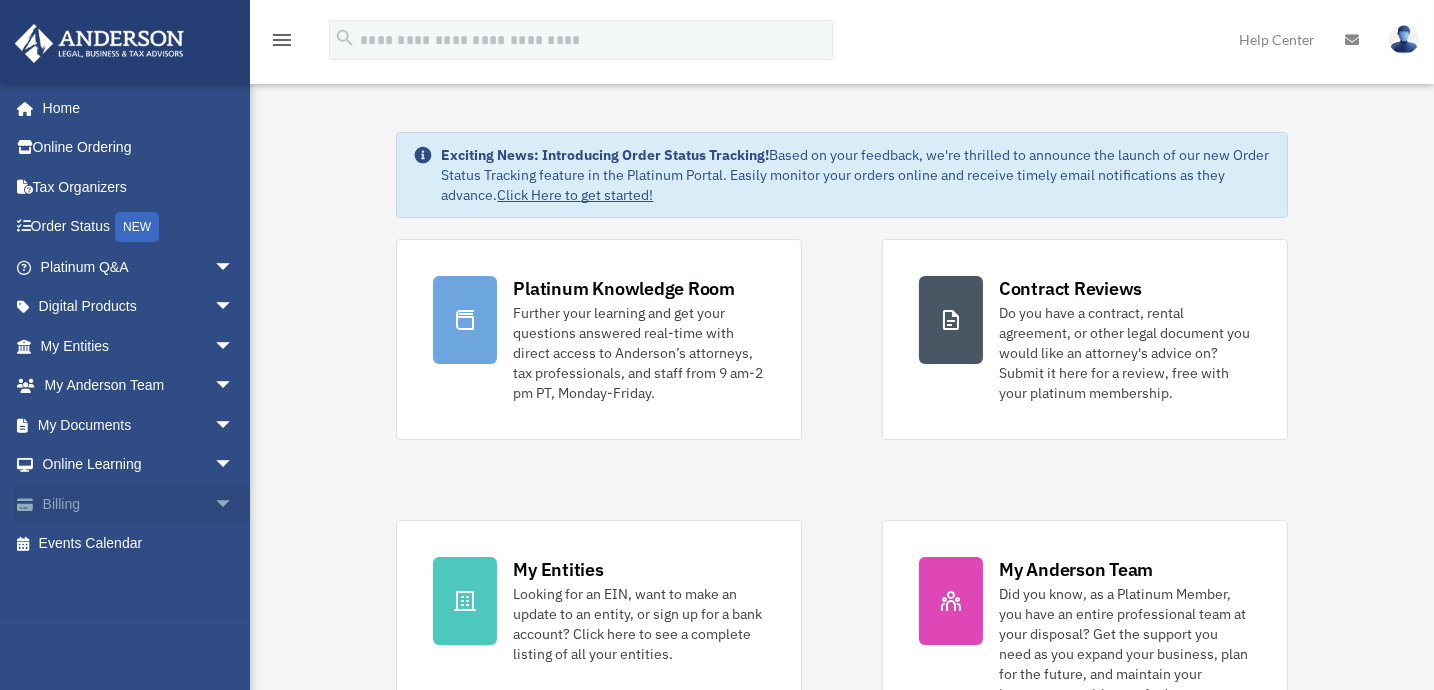 click on "Billing arrow_drop_down" at bounding box center (139, 504) 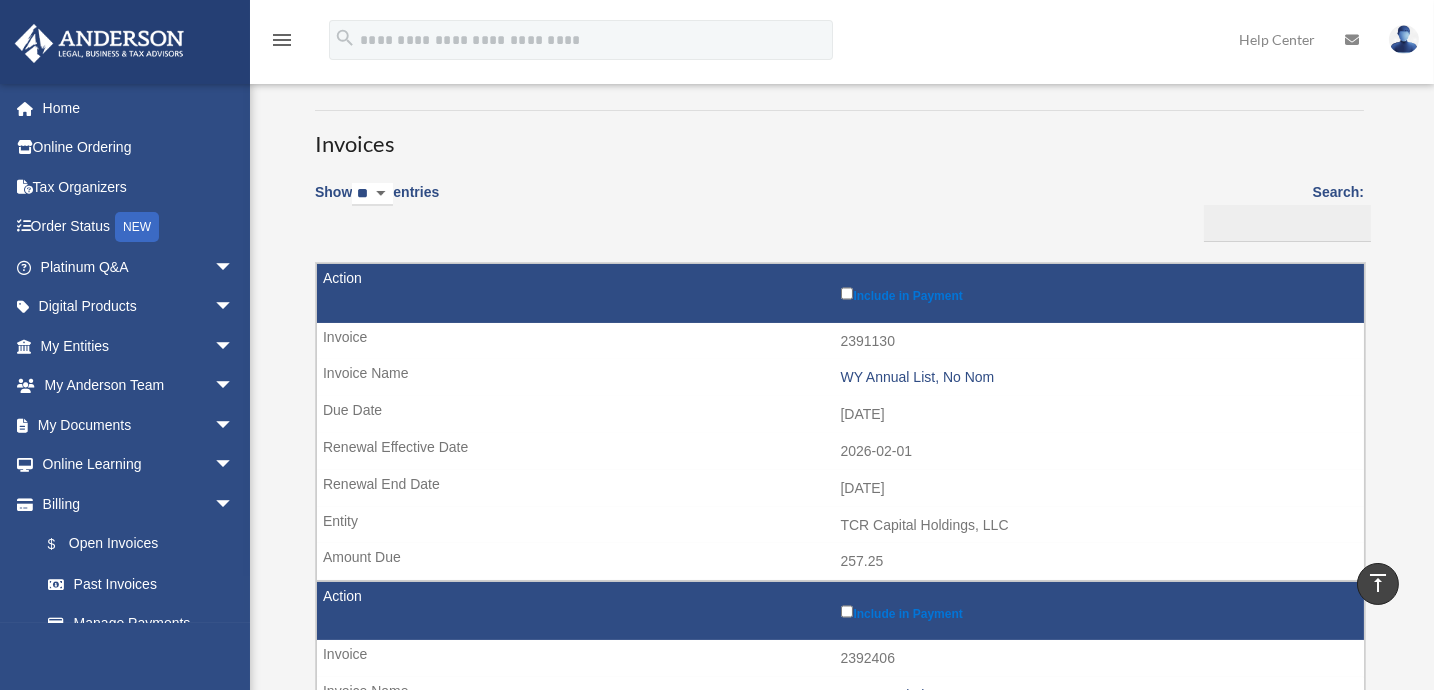 scroll, scrollTop: 0, scrollLeft: 0, axis: both 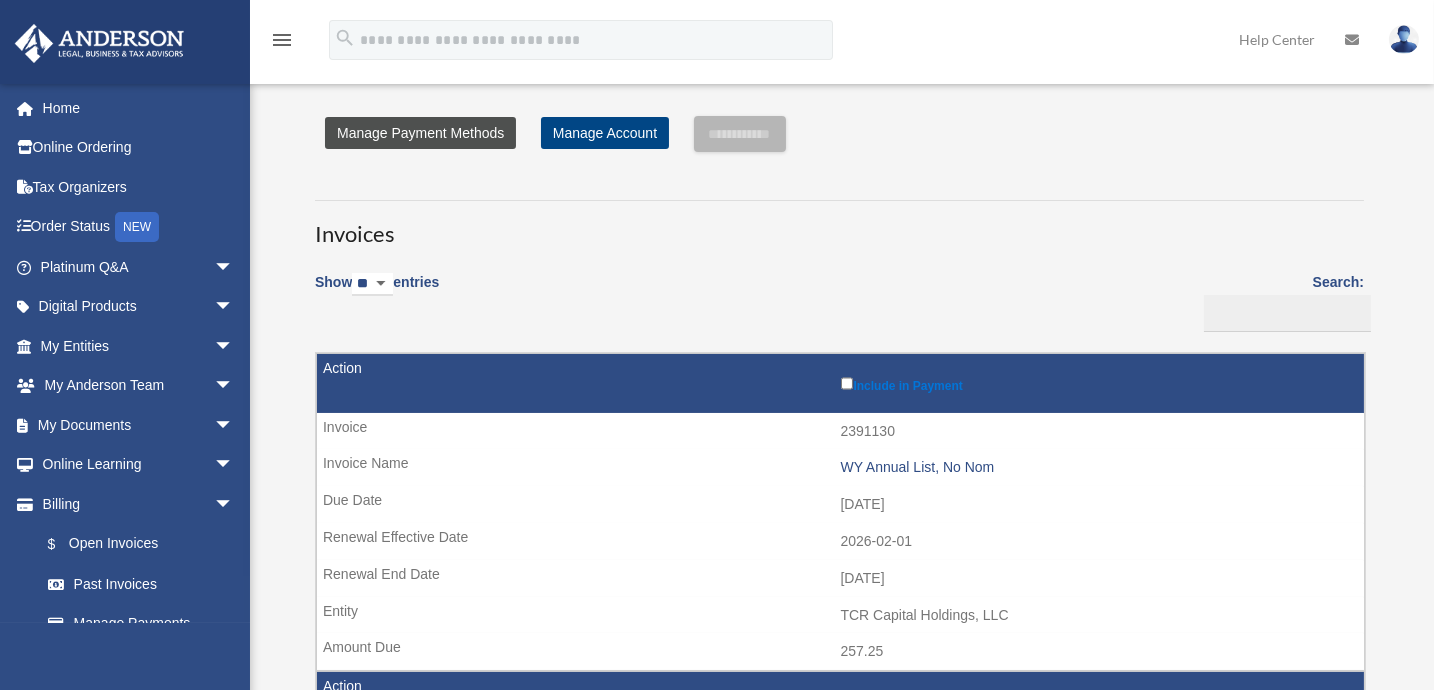 click on "Manage Payment Methods" at bounding box center (420, 133) 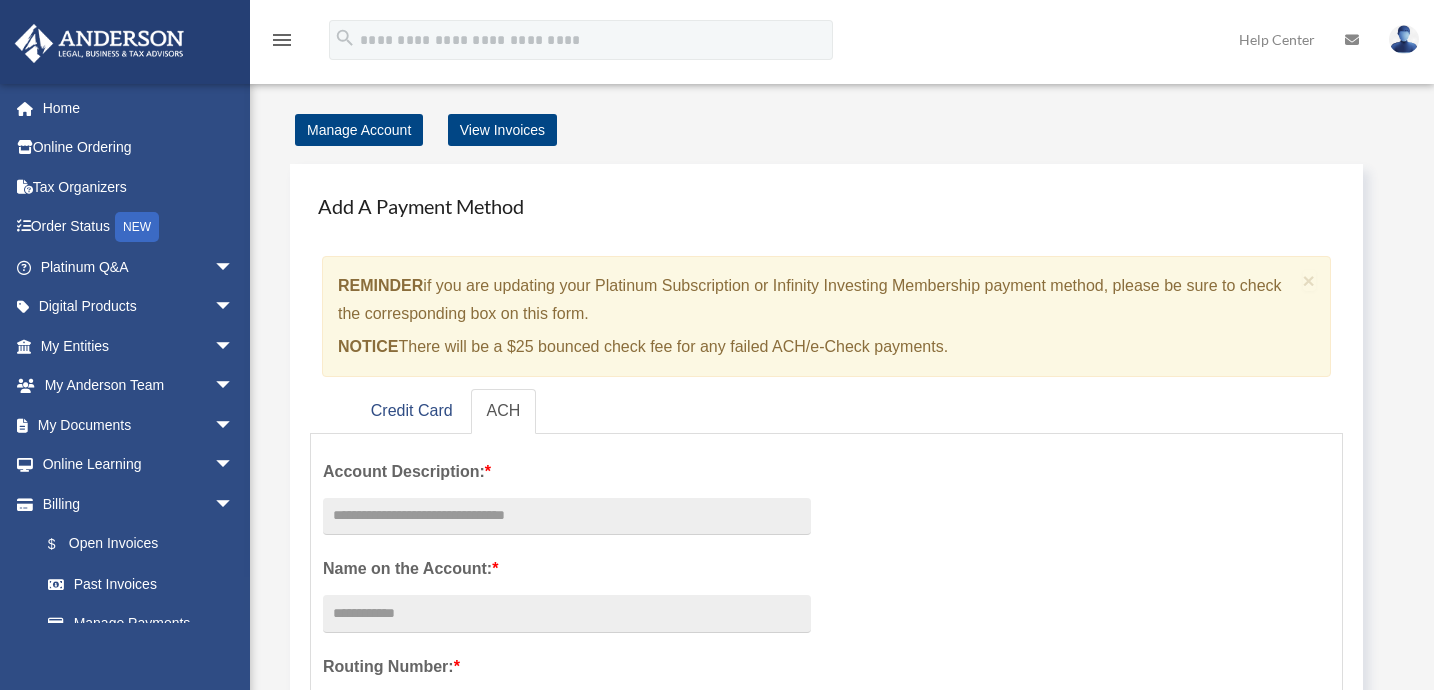 scroll, scrollTop: 0, scrollLeft: 0, axis: both 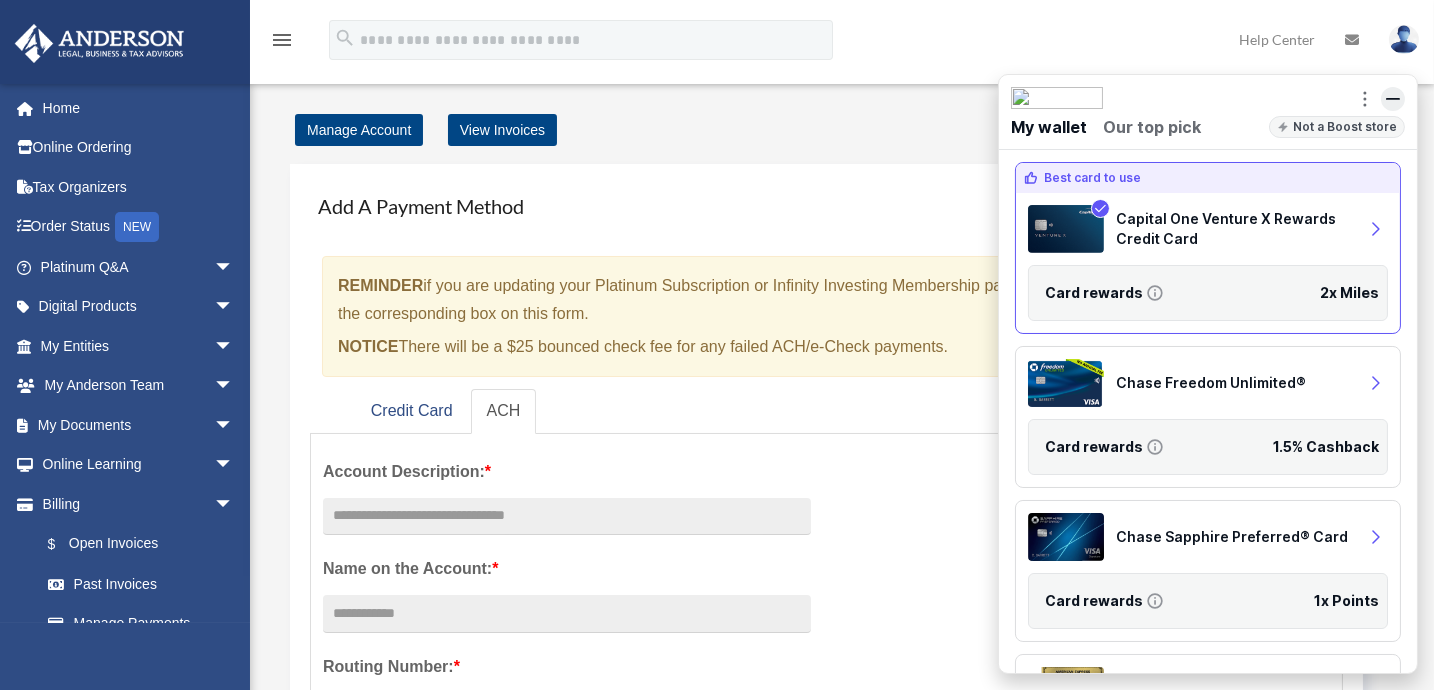 click 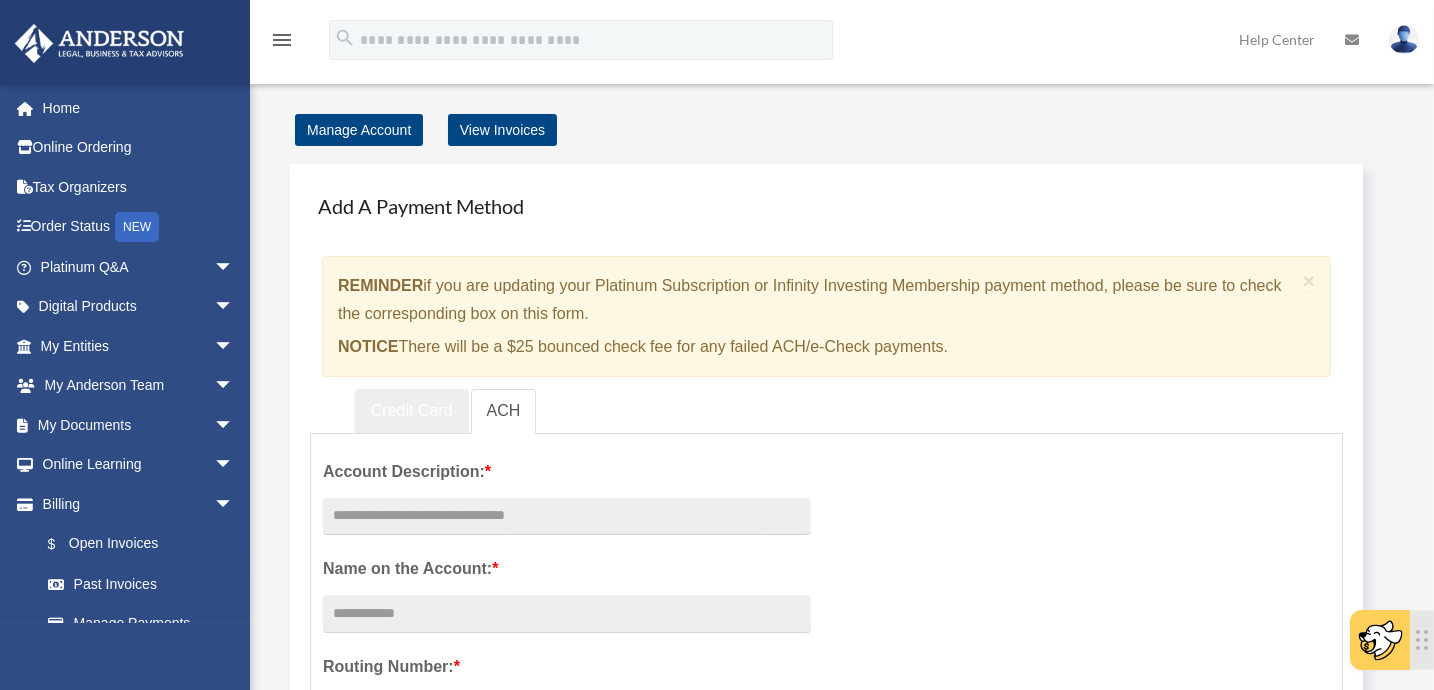 scroll, scrollTop: 272, scrollLeft: 0, axis: vertical 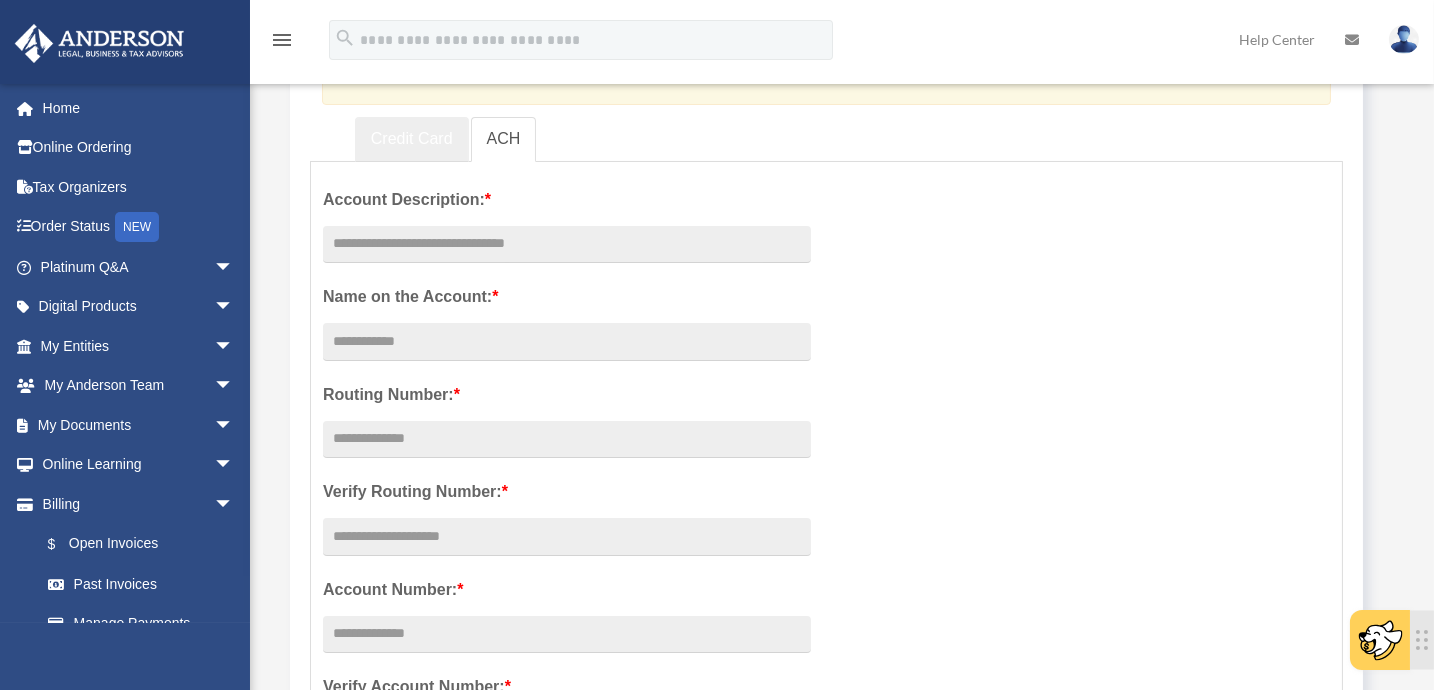 click on "Credit Card" at bounding box center (412, 139) 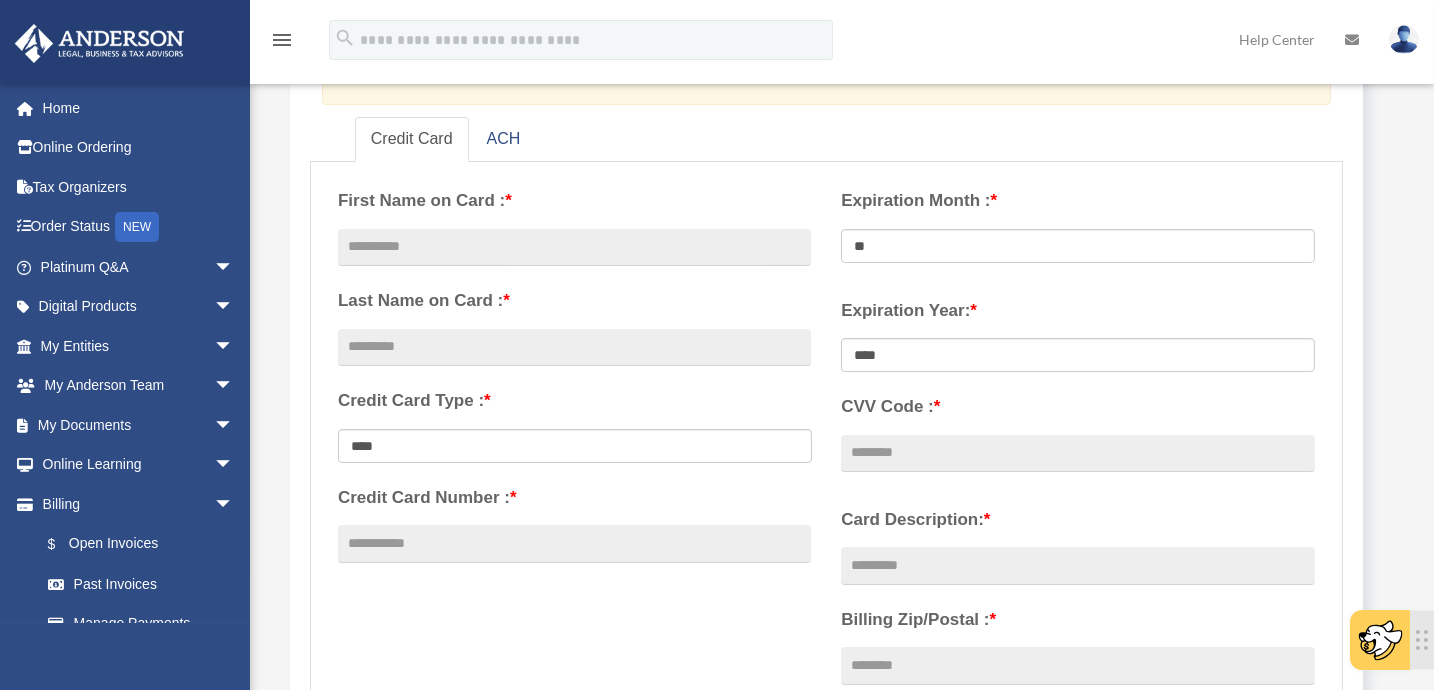 scroll, scrollTop: 363, scrollLeft: 0, axis: vertical 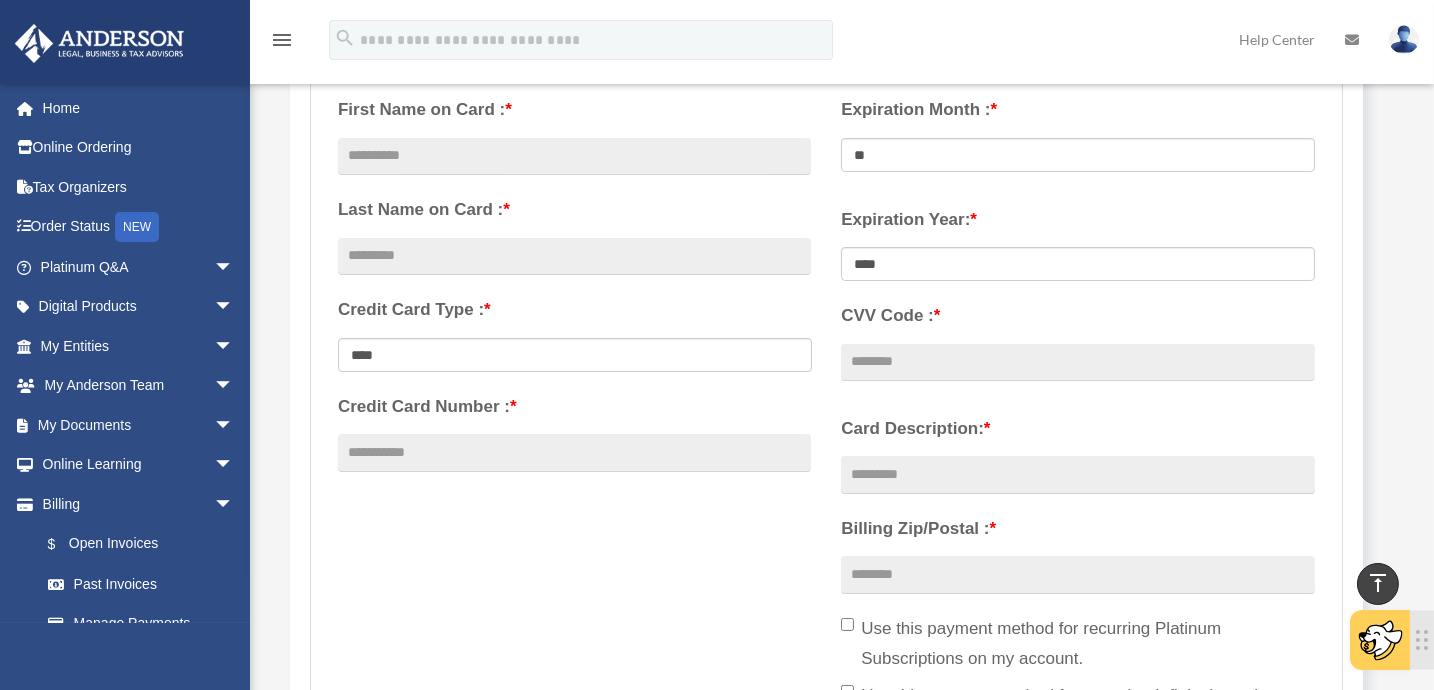 click on "**********" at bounding box center [574, 287] 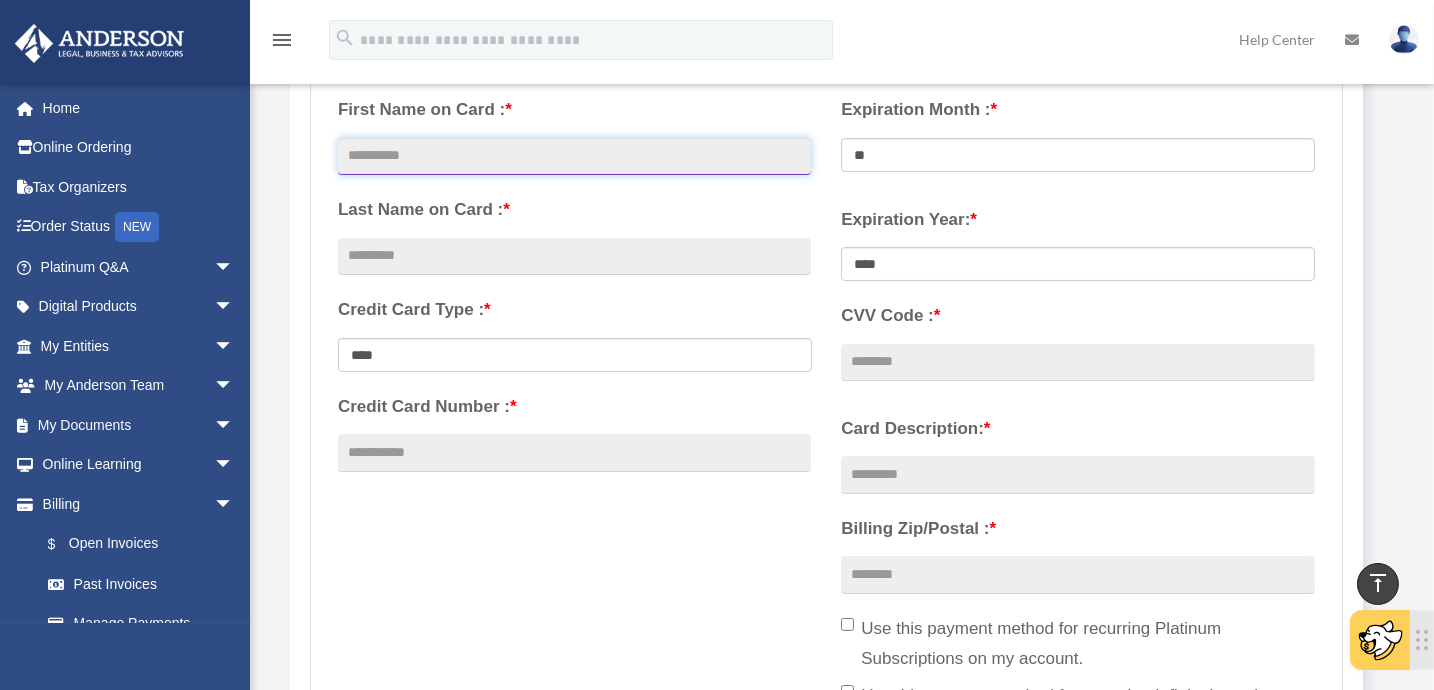 click at bounding box center [574, 157] 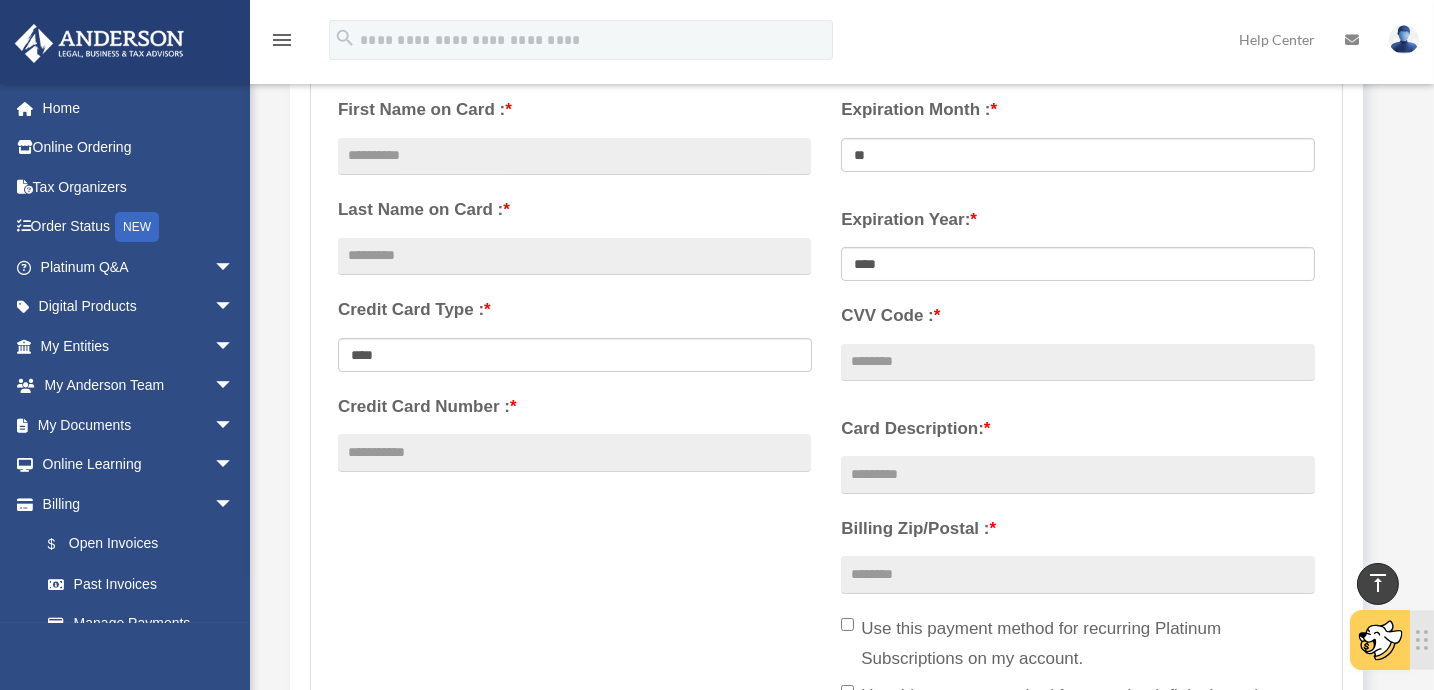 click at bounding box center [1320, 626] 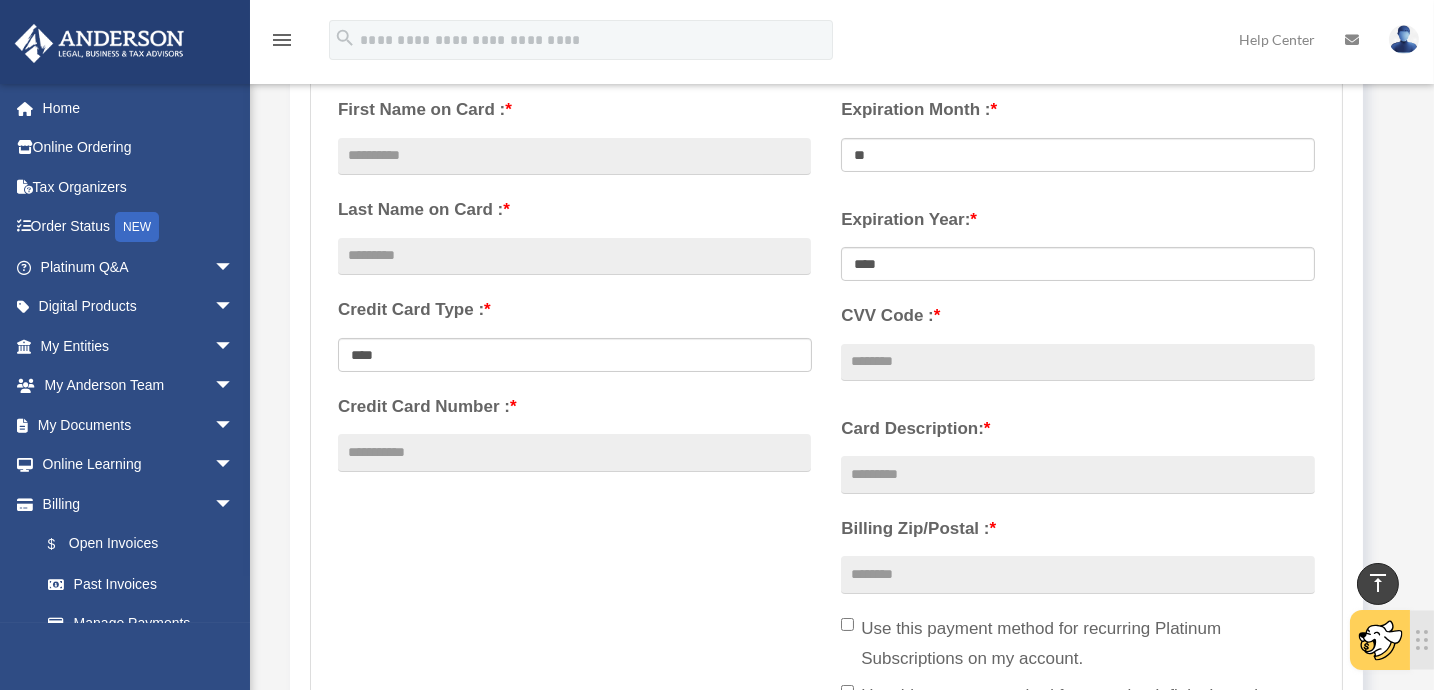 click 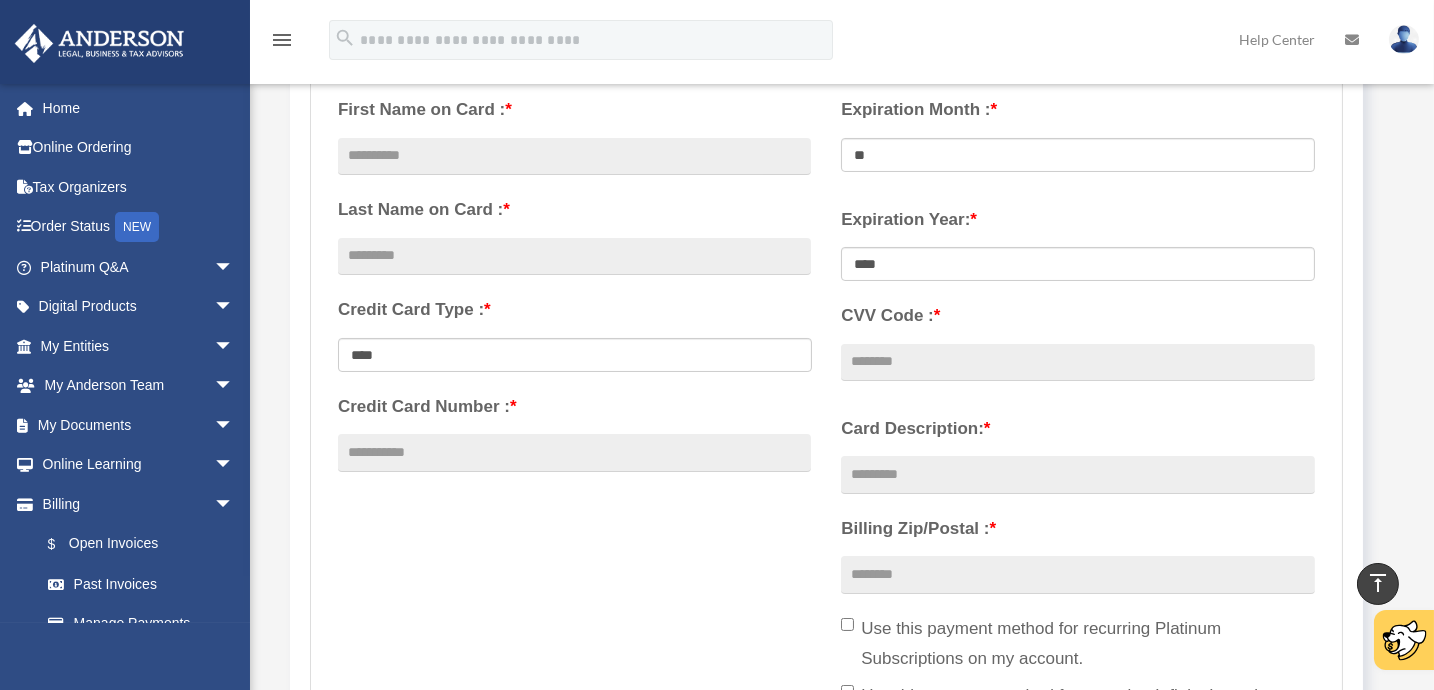 click on "vertical_align_top" at bounding box center (1378, 583) 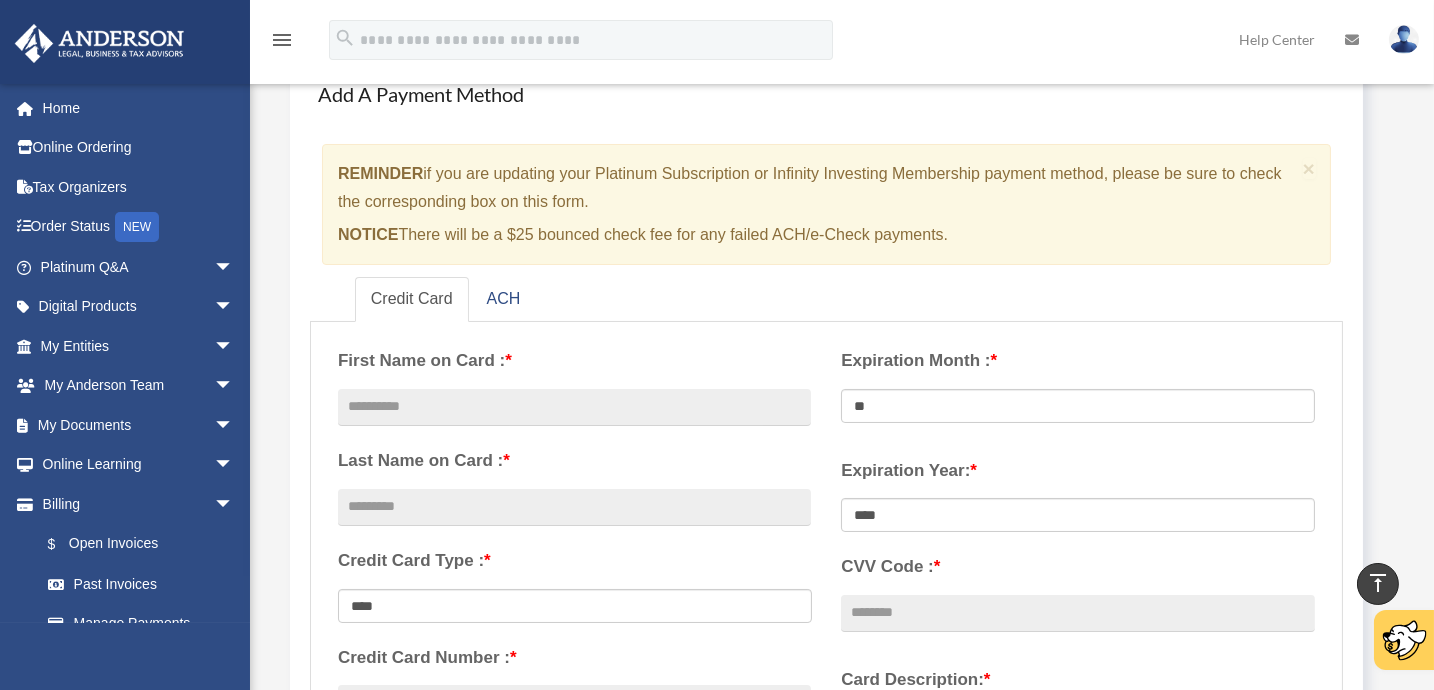 scroll, scrollTop: 0, scrollLeft: 0, axis: both 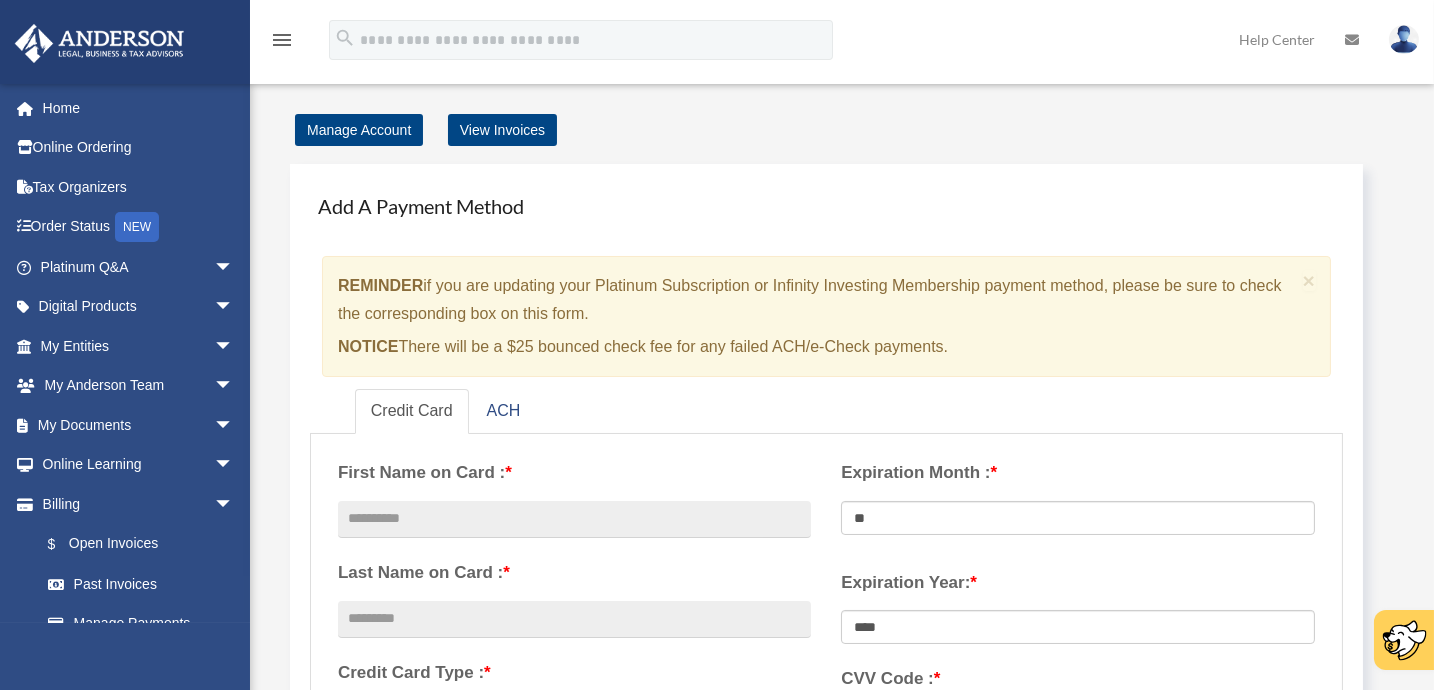 click on "Scroll to top
vertical_align_top" at bounding box center [1378, 584] 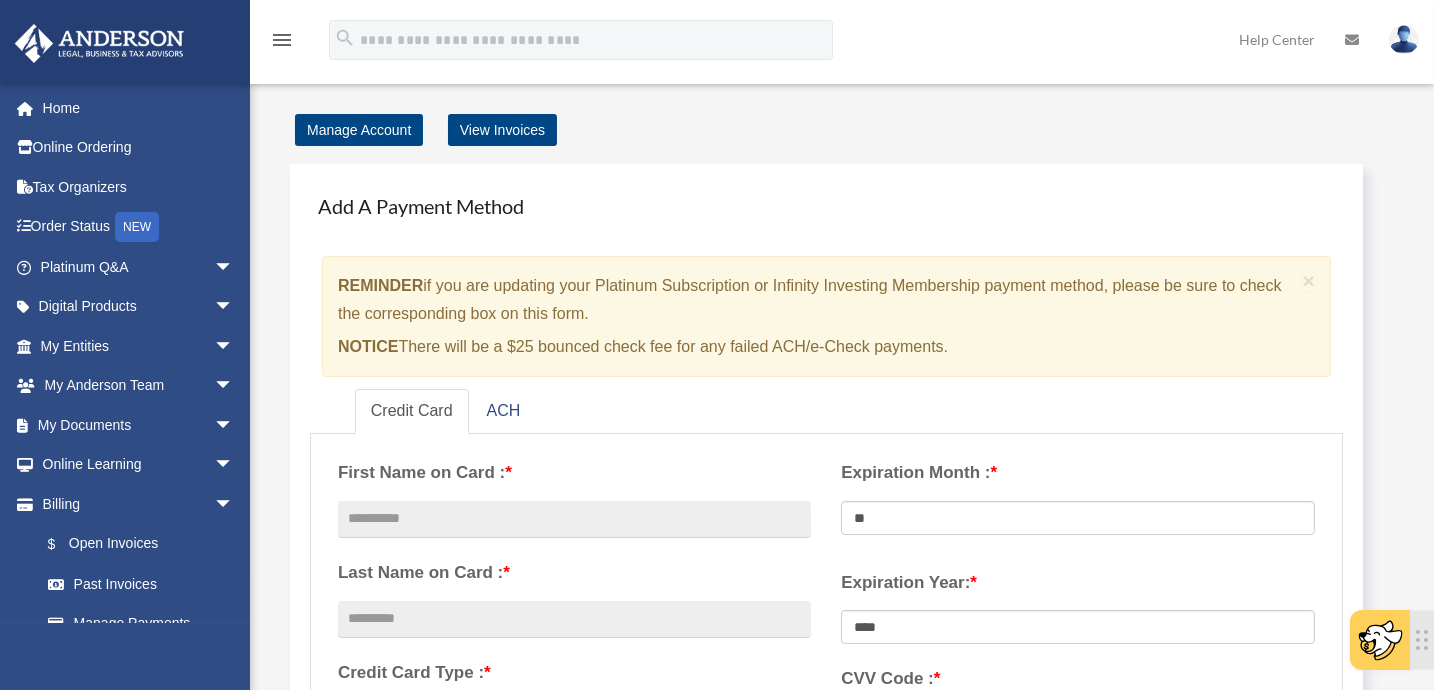 click 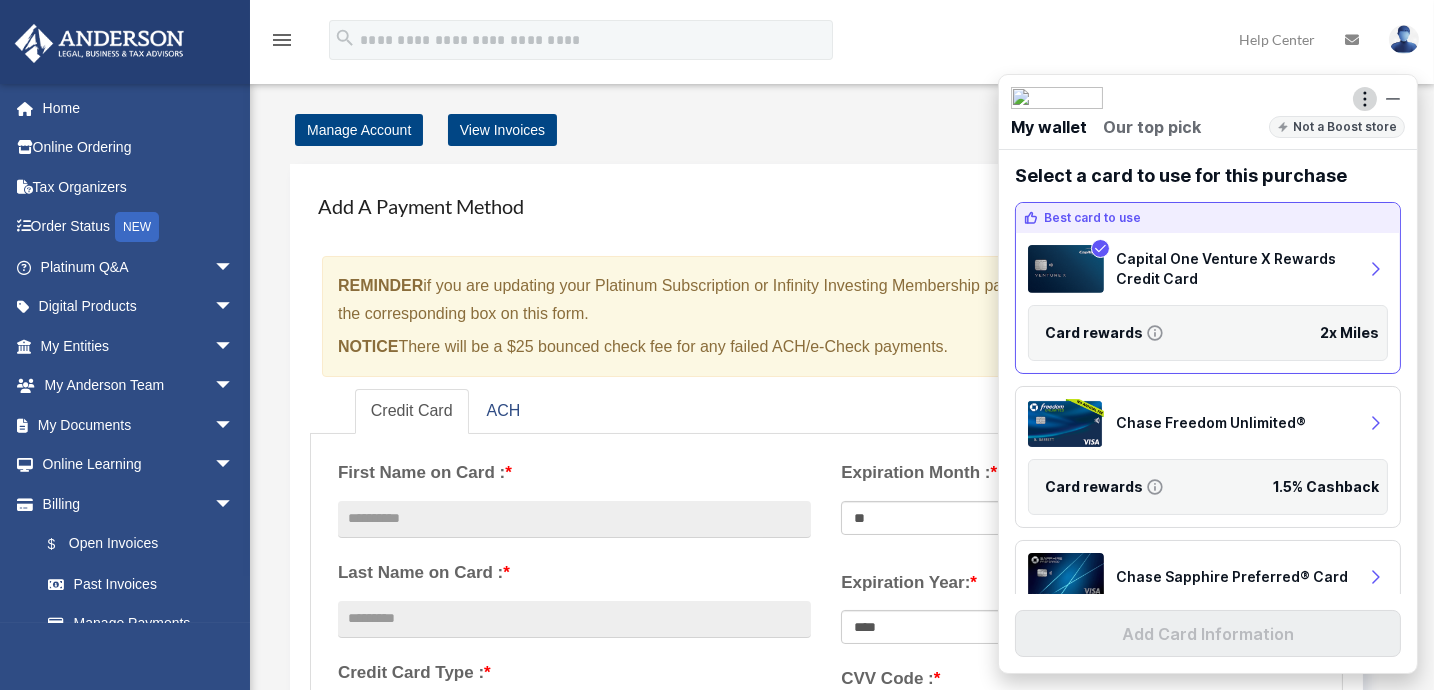 click 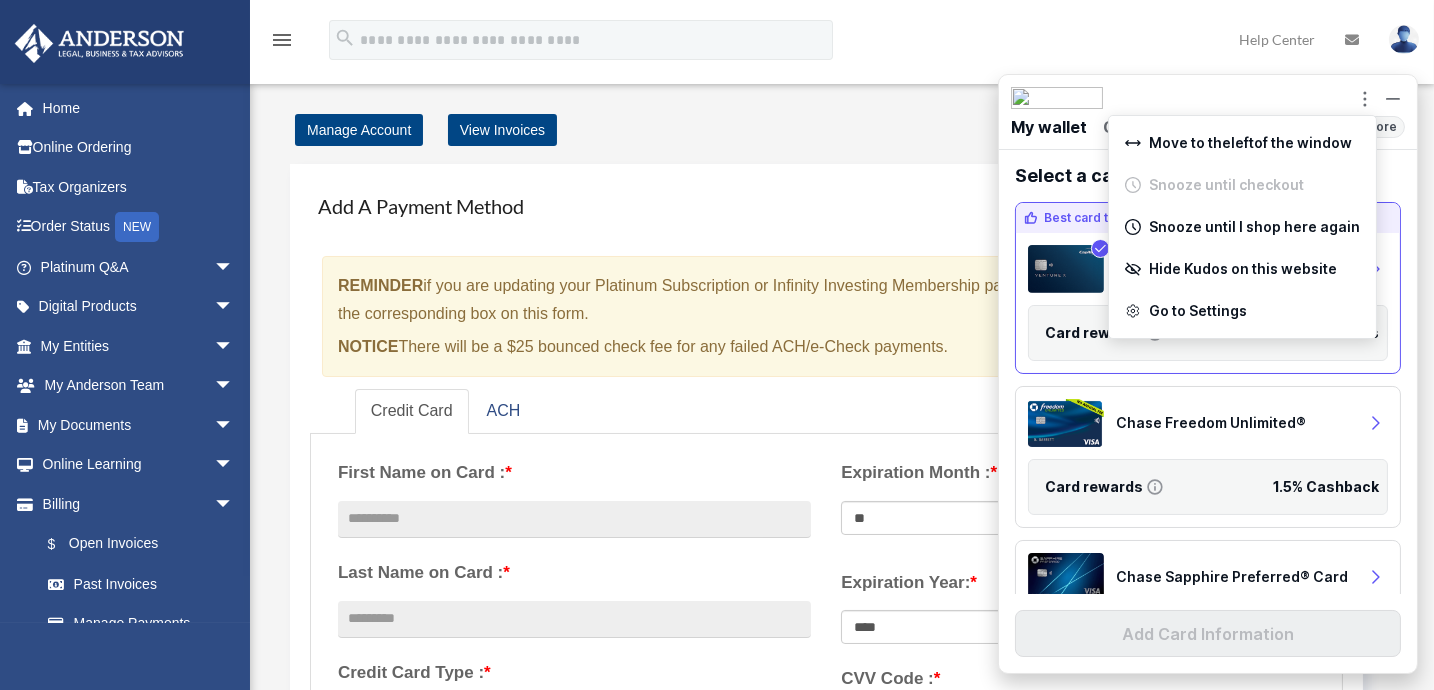 click on "Add A Payment Method
×
REMINDER  if you are updating your Platinum Subscription or Infinity
Investing Membership payment method, please be sure to check the corresponding box on this
form.
NOTICE  There will be a $25 bounced check fee for any failed ACH/e-Check
payments.
Credit Card
ACH" at bounding box center [826, 673] 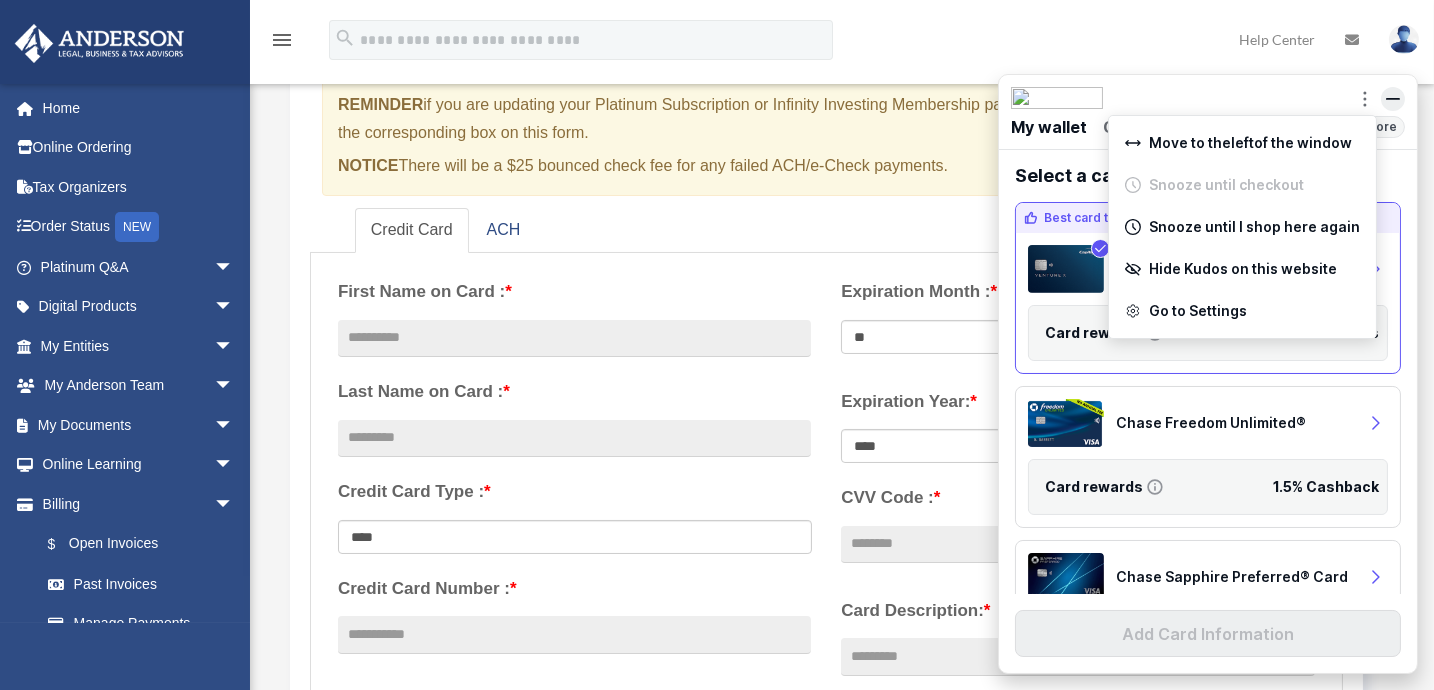 click 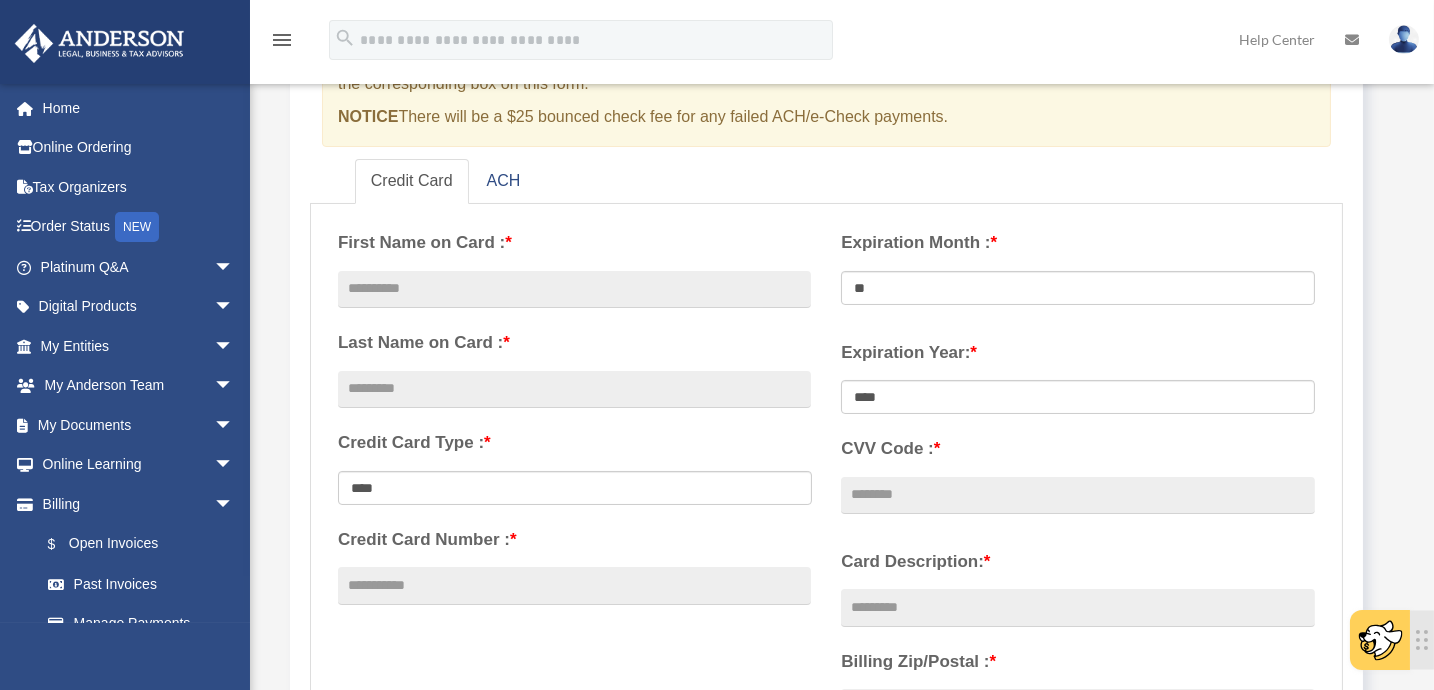 scroll, scrollTop: 272, scrollLeft: 0, axis: vertical 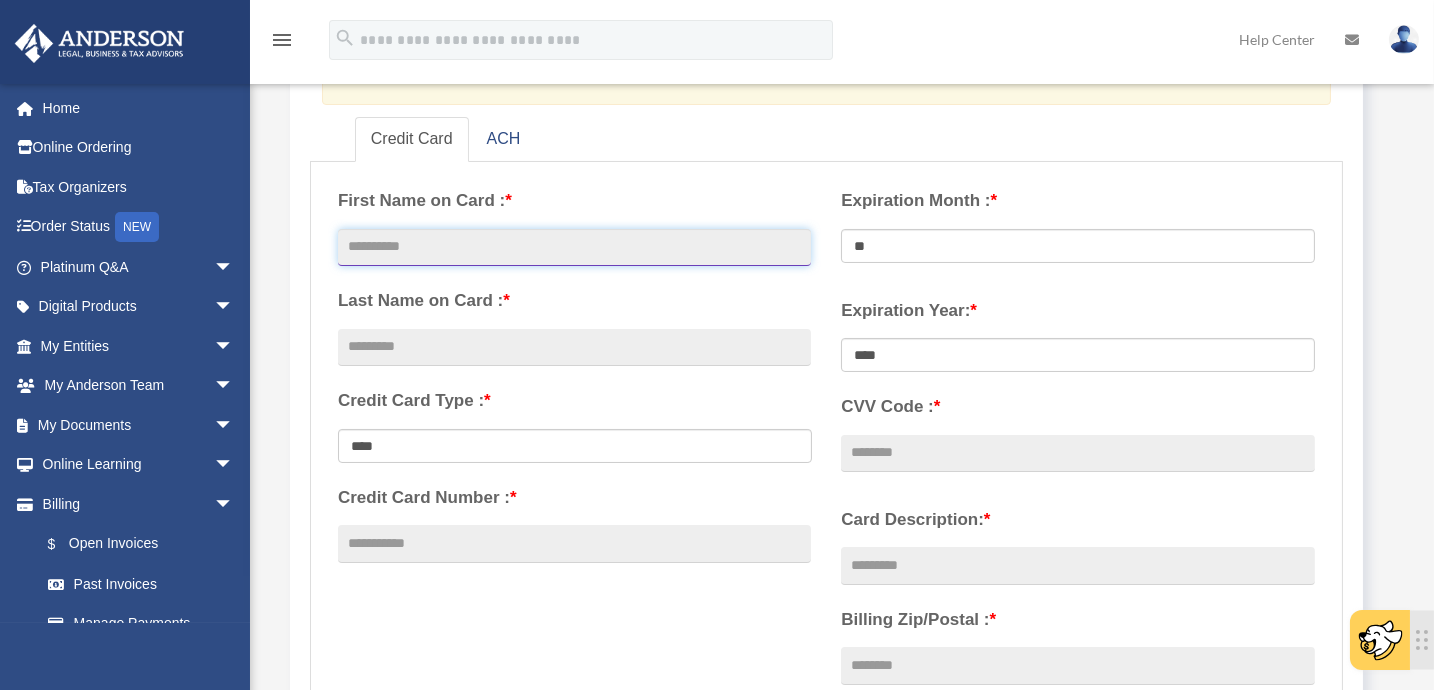 click at bounding box center (574, 248) 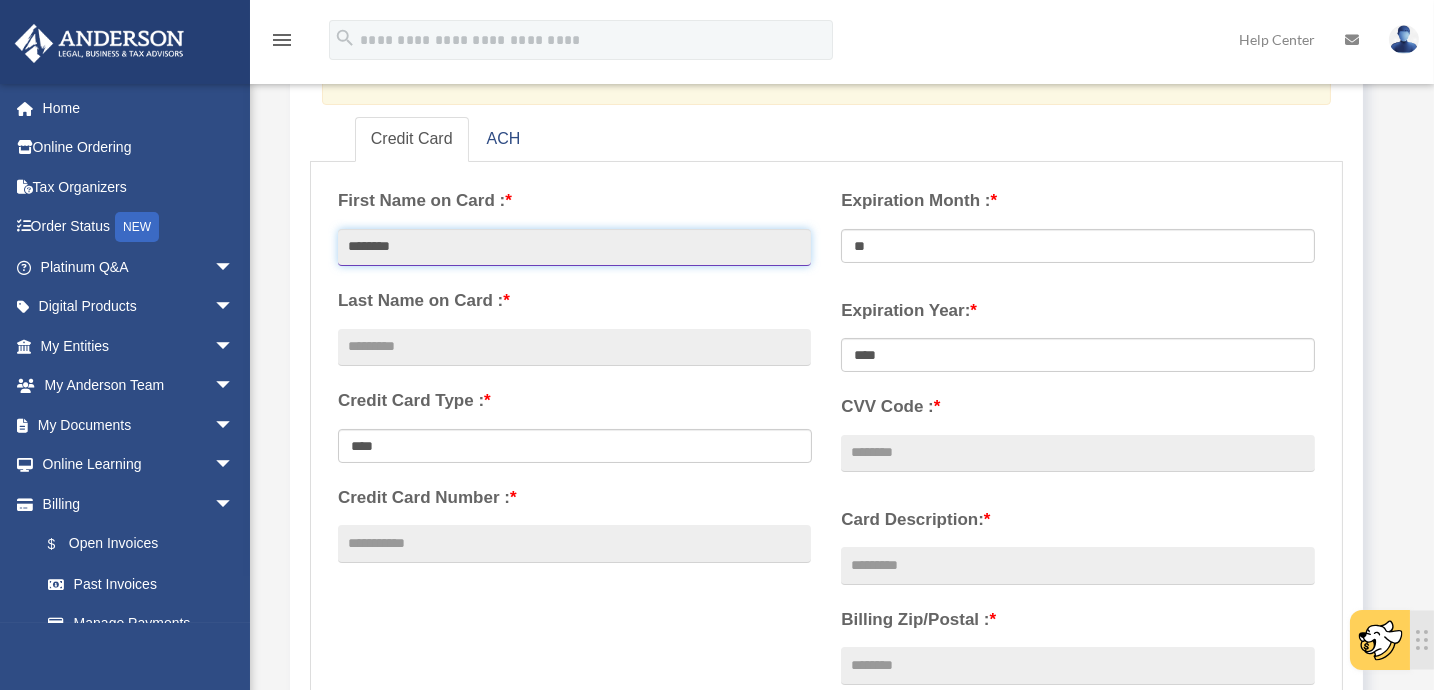 type on "*******" 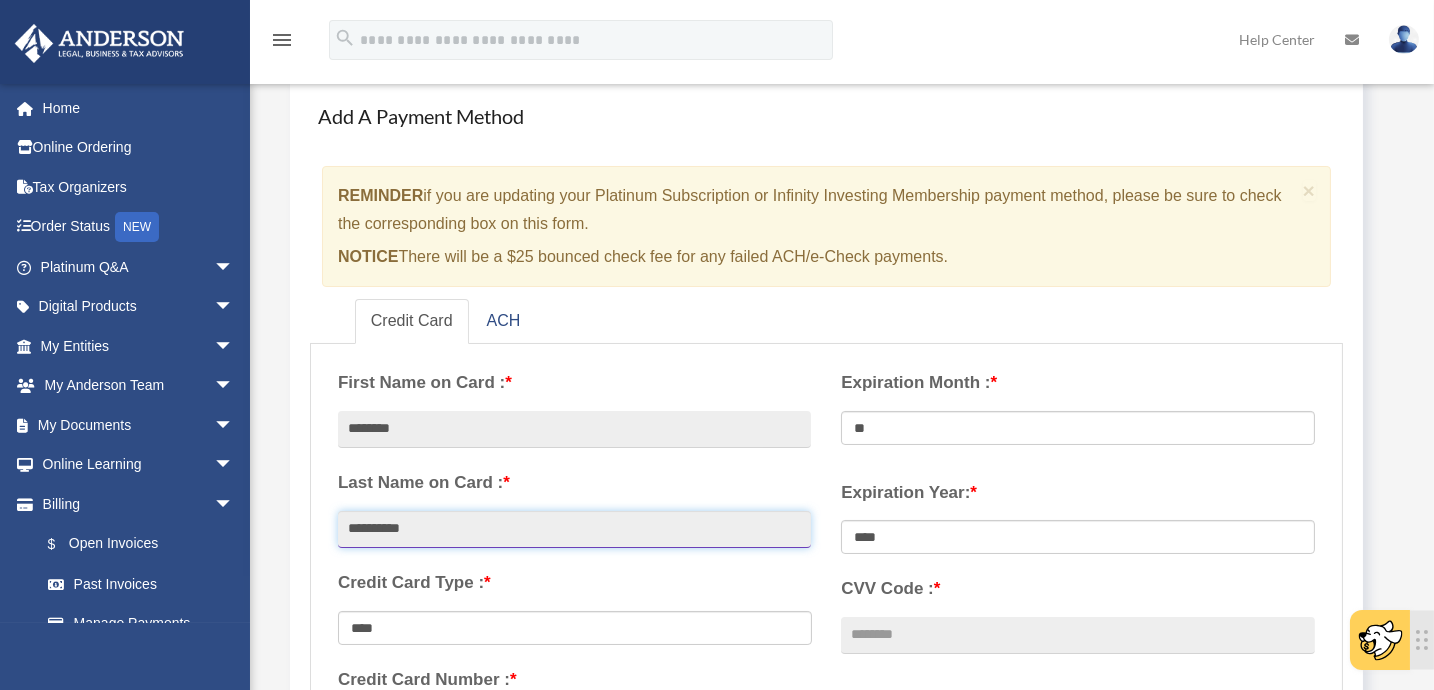 scroll, scrollTop: 181, scrollLeft: 0, axis: vertical 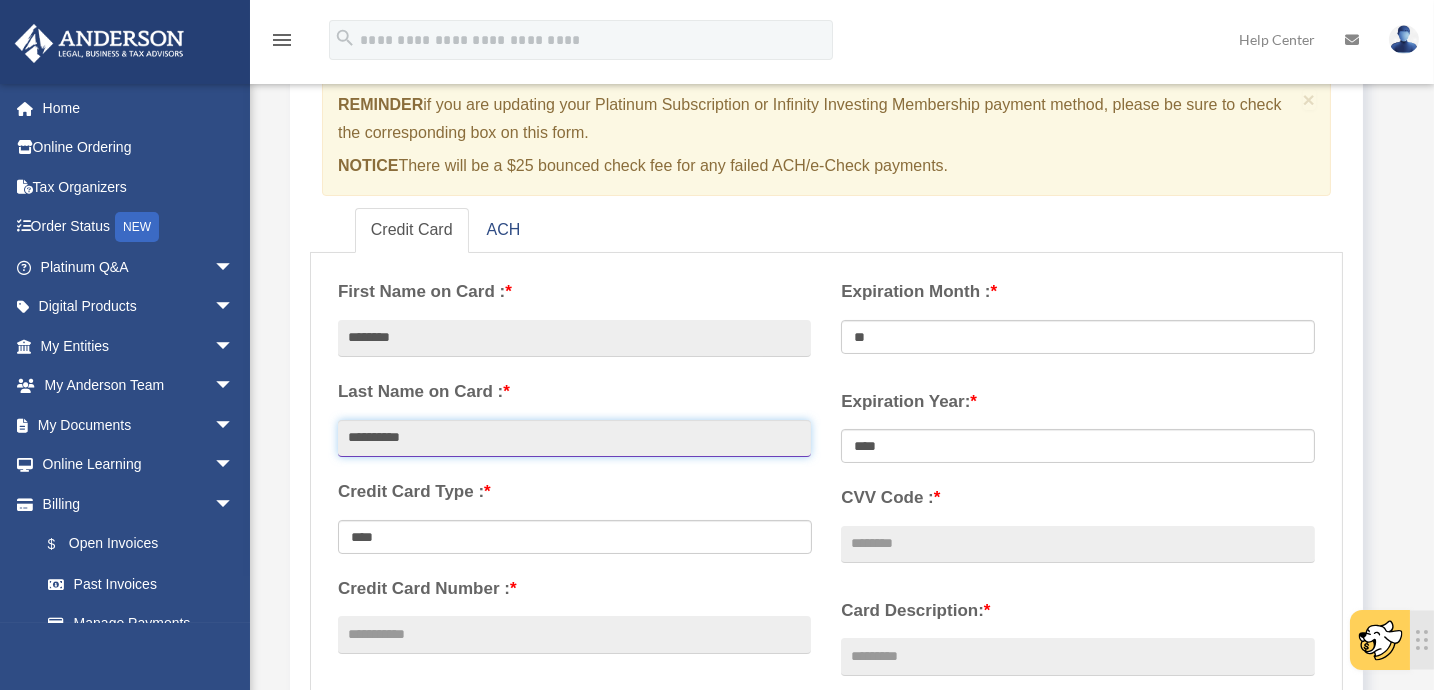 type on "**********" 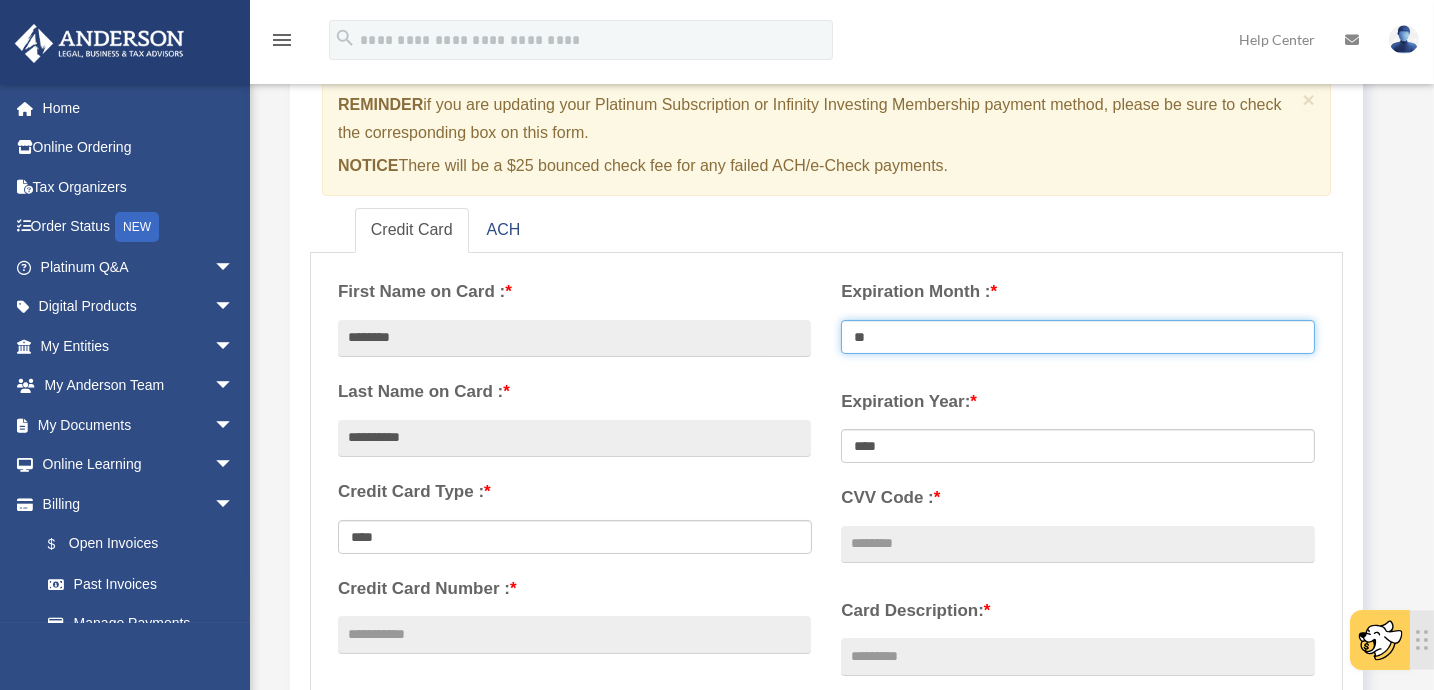 click on "**
**
**
**
**
**
**
** ** ** ** **" at bounding box center (1078, 337) 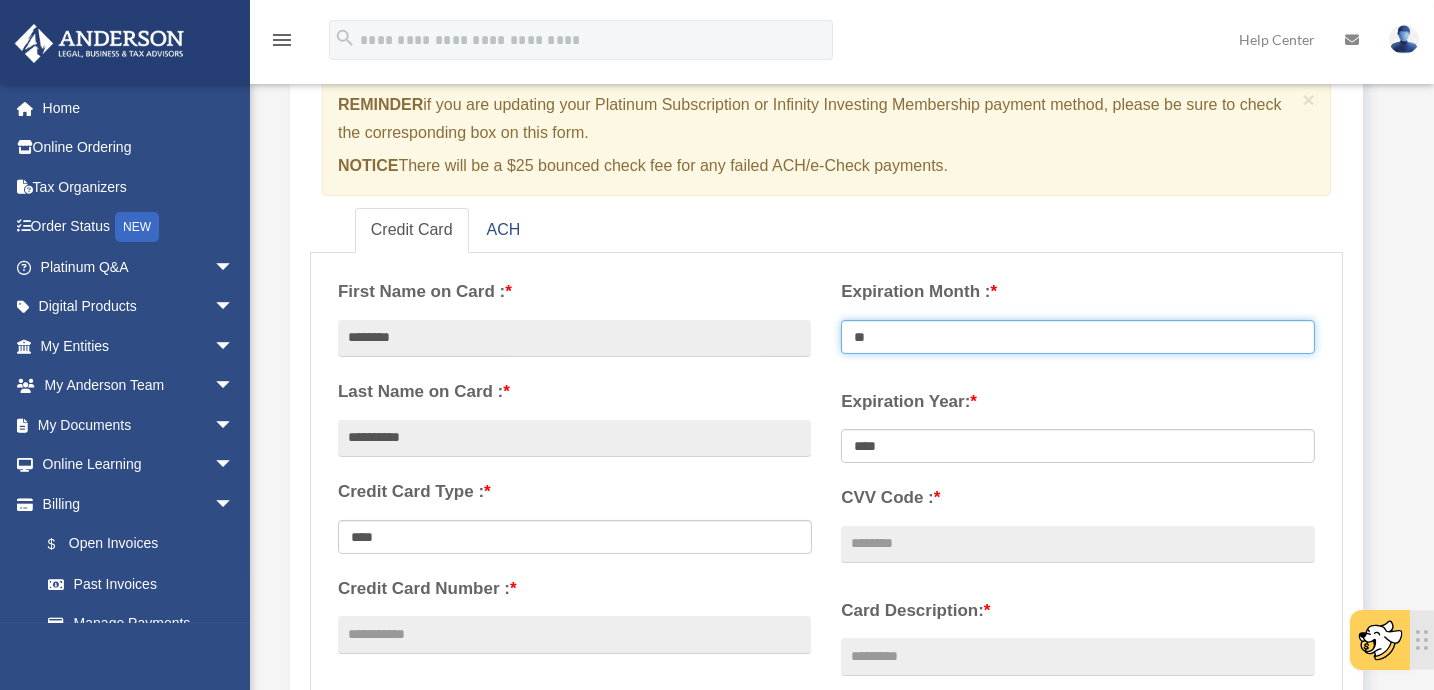 select on "**" 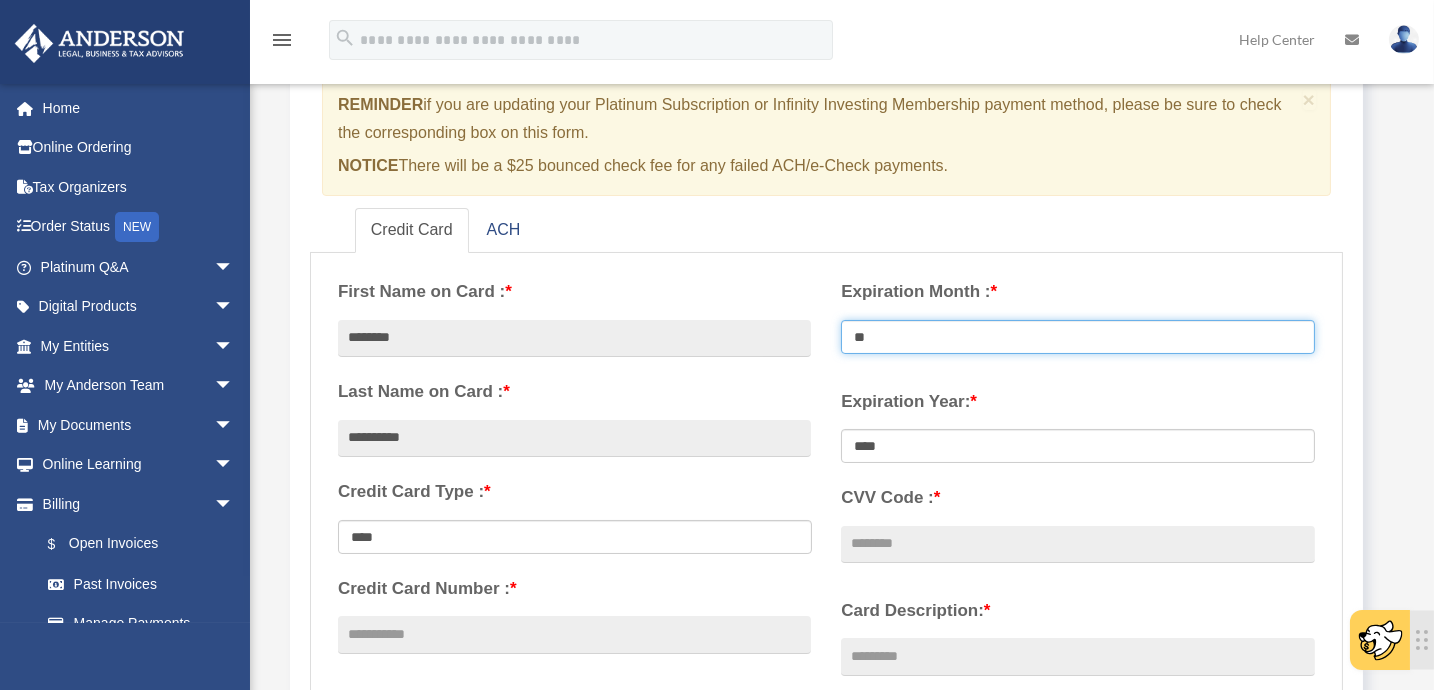 click on "**
**
**
**
**
**
**
** ** ** ** **" at bounding box center [1078, 337] 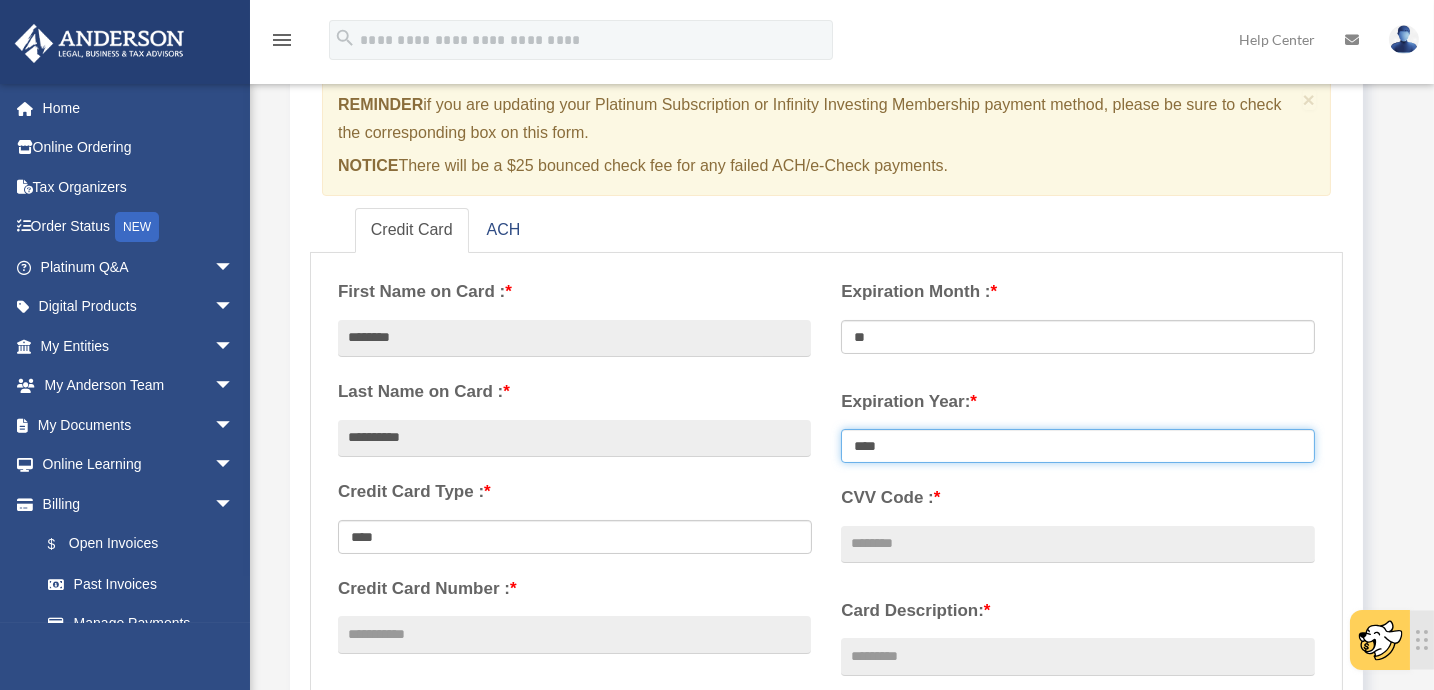 click on "****
****
****
****
****
****
****
**** ****" at bounding box center [1078, 446] 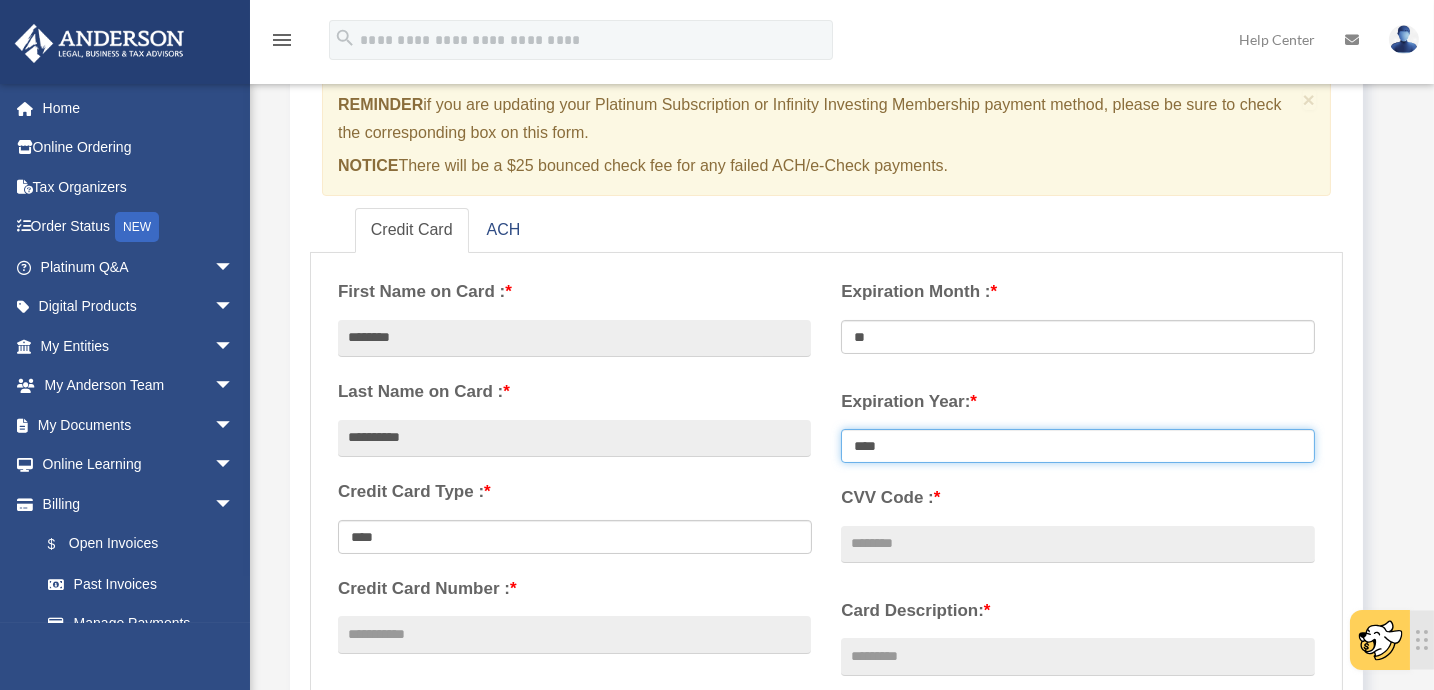 select on "****" 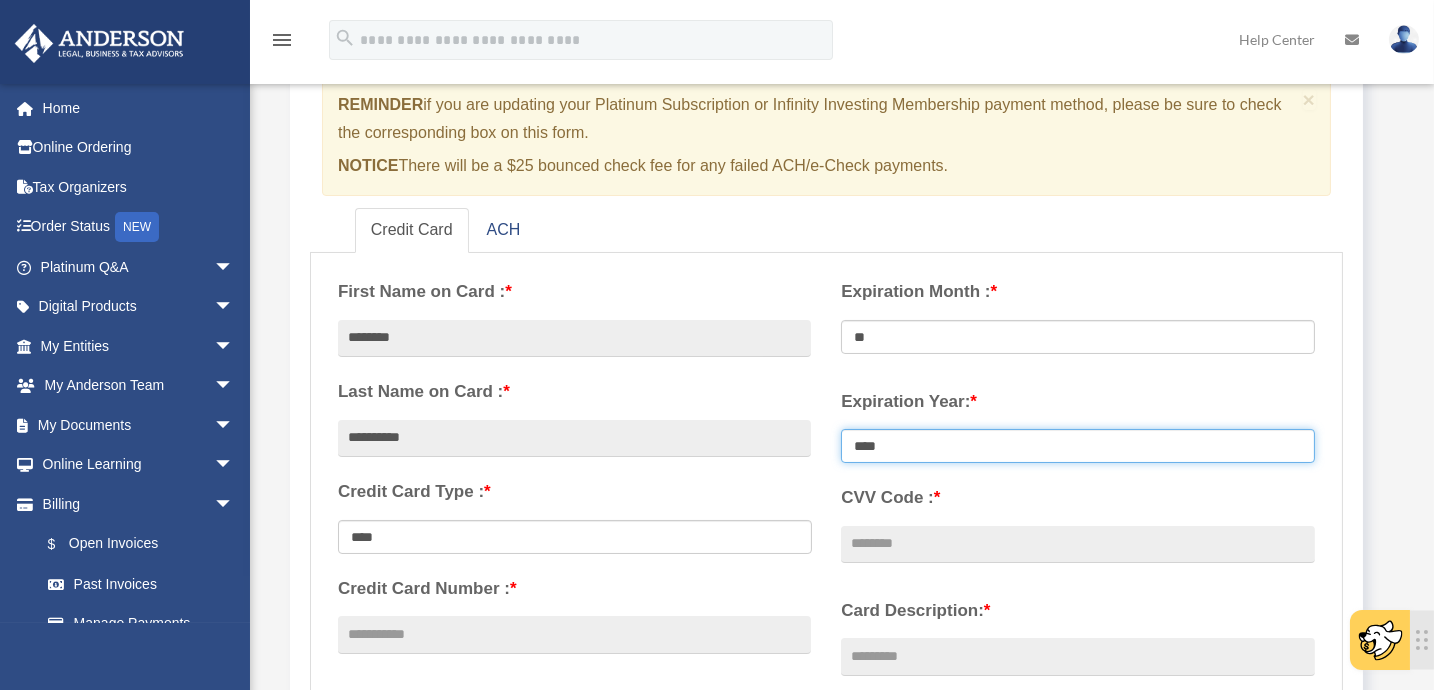 click on "****
****
****
****
****
****
****
**** ****" at bounding box center (1078, 446) 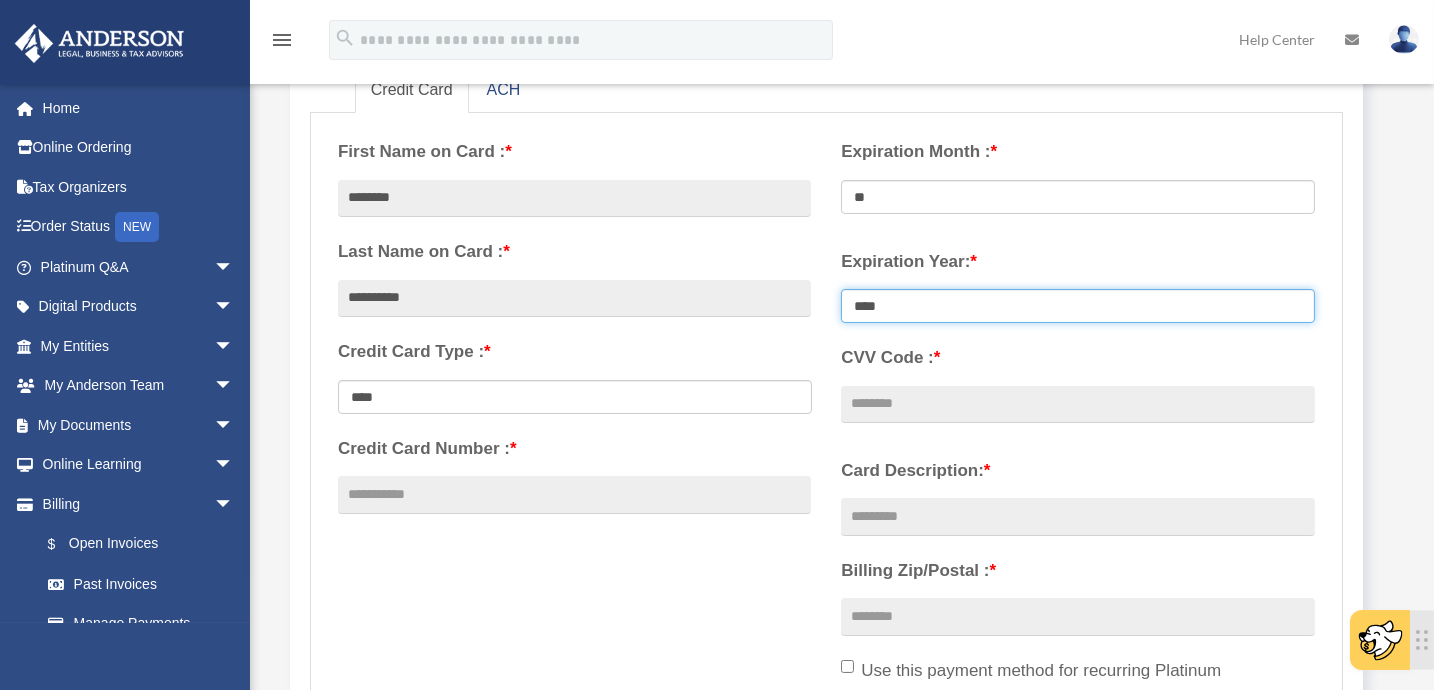 scroll, scrollTop: 363, scrollLeft: 0, axis: vertical 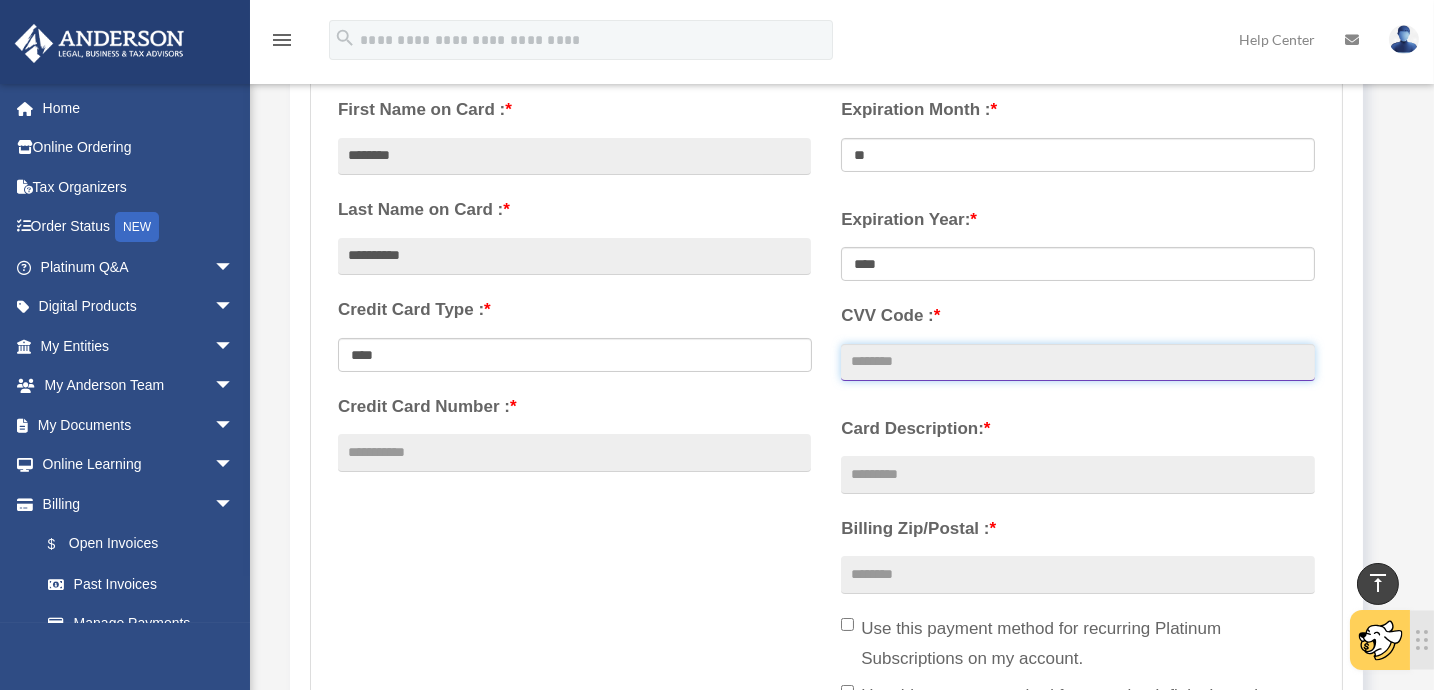 click on "CVV Code : *" at bounding box center (1077, 363) 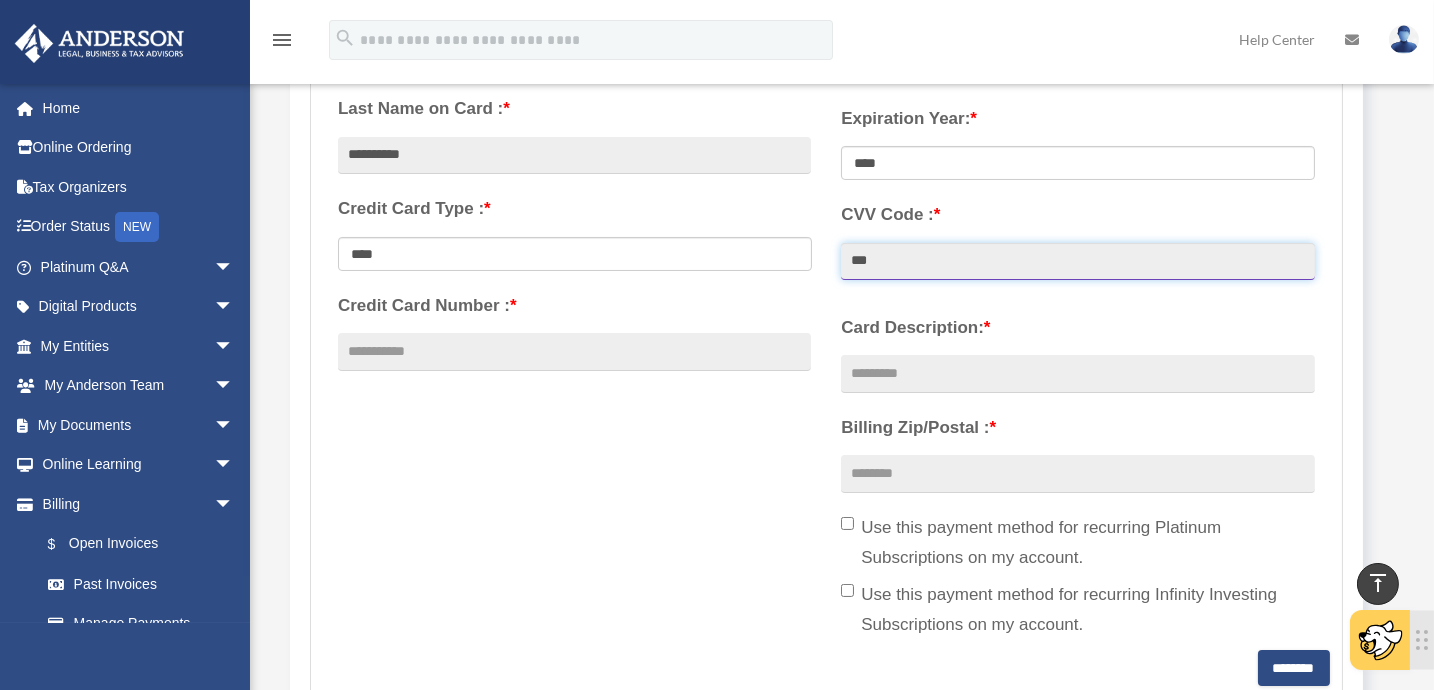 scroll, scrollTop: 636, scrollLeft: 0, axis: vertical 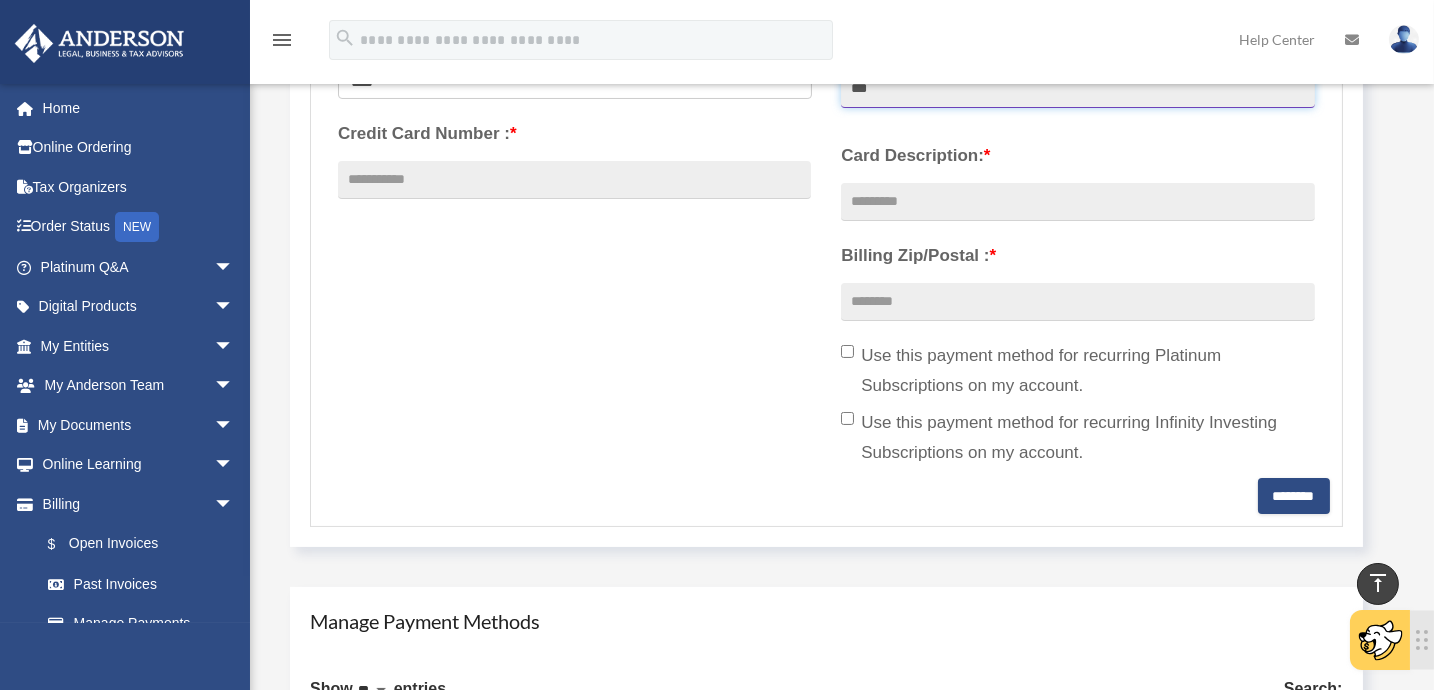 type on "***" 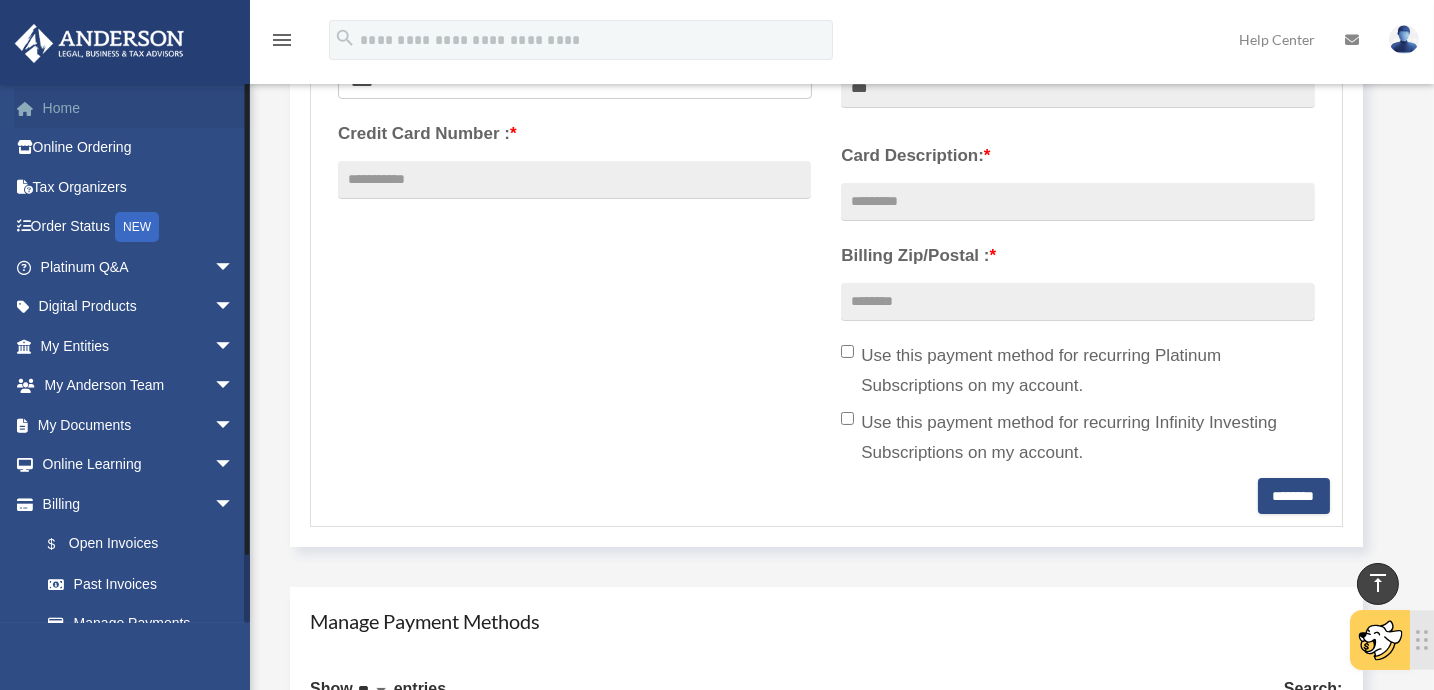 click on "Home" at bounding box center (139, 108) 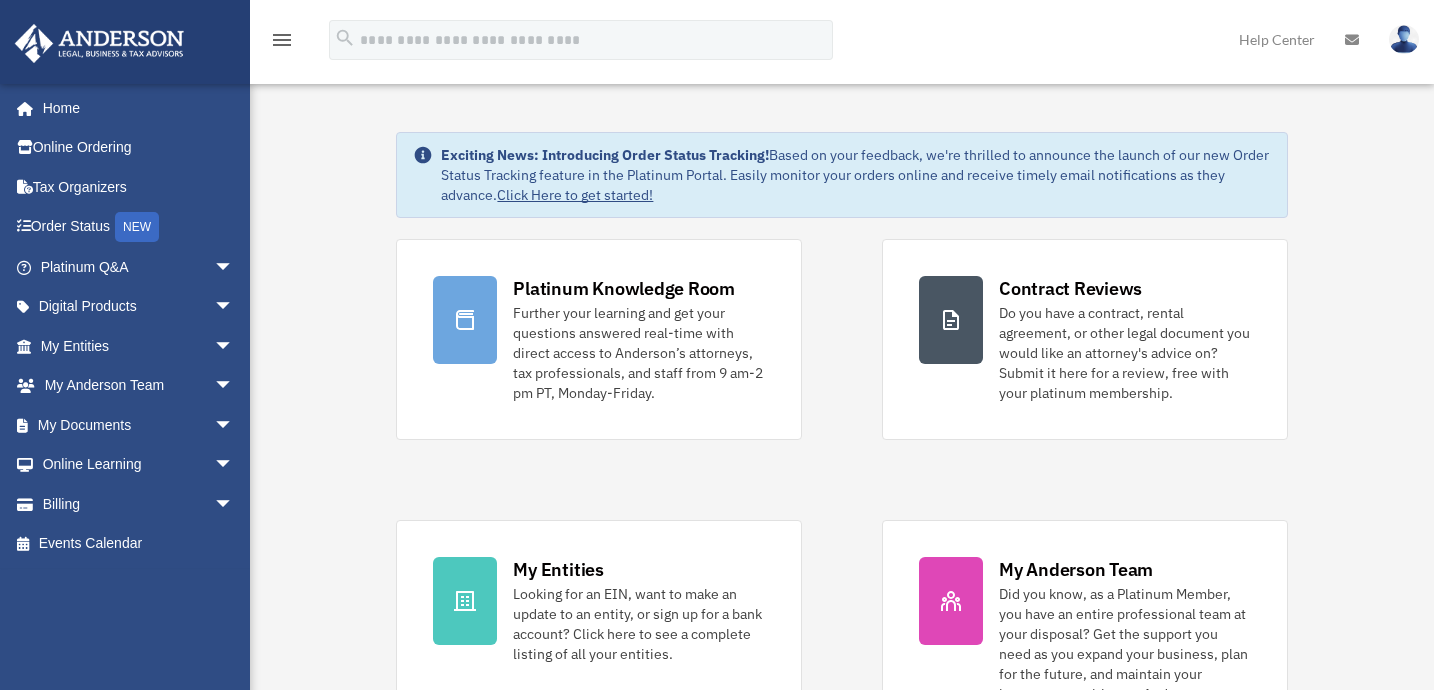 scroll, scrollTop: 0, scrollLeft: 0, axis: both 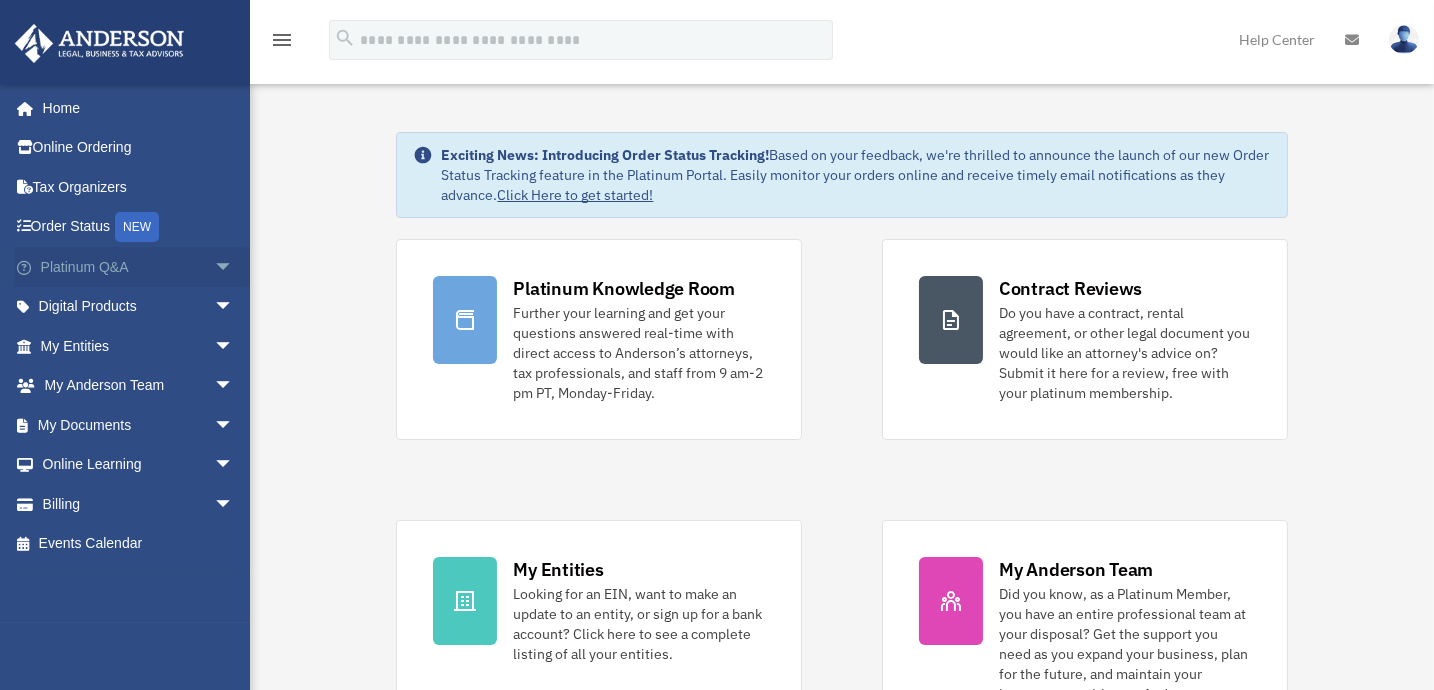 click on "Platinum Q&A arrow_drop_down" at bounding box center (139, 267) 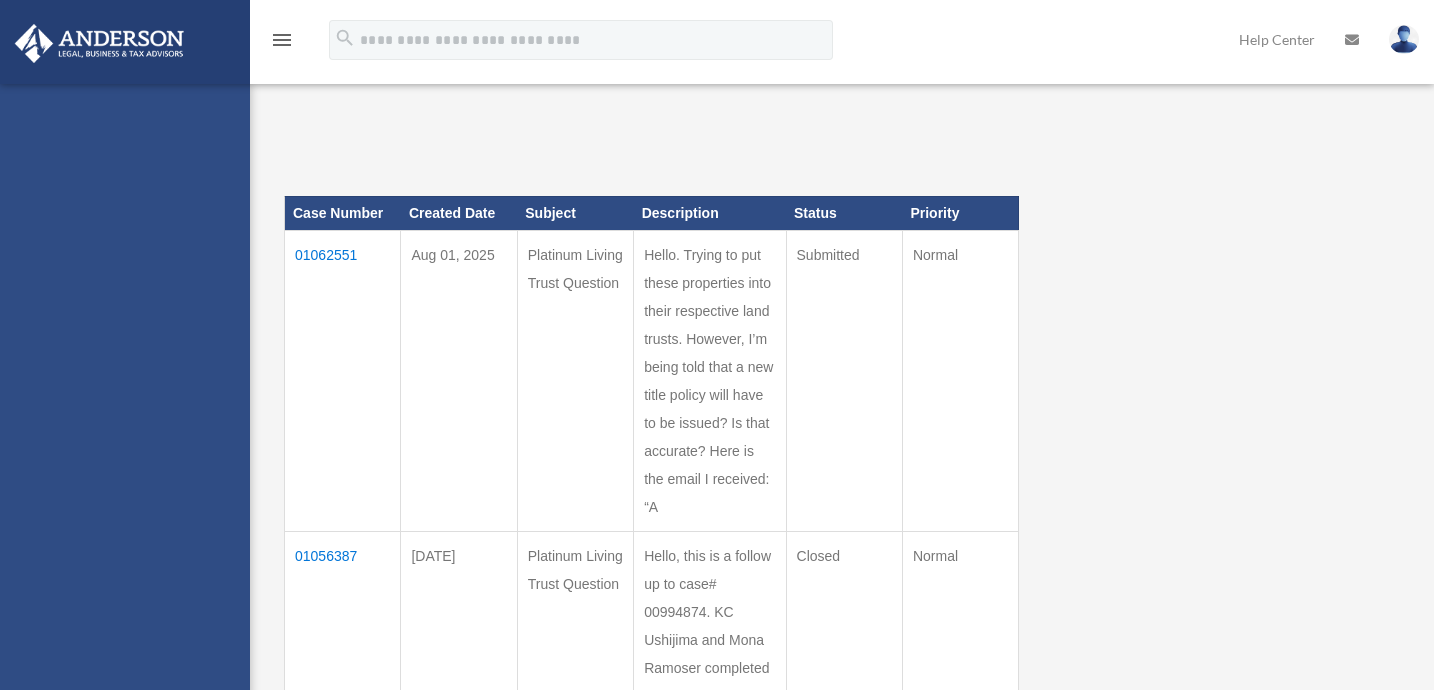 scroll, scrollTop: 0, scrollLeft: 0, axis: both 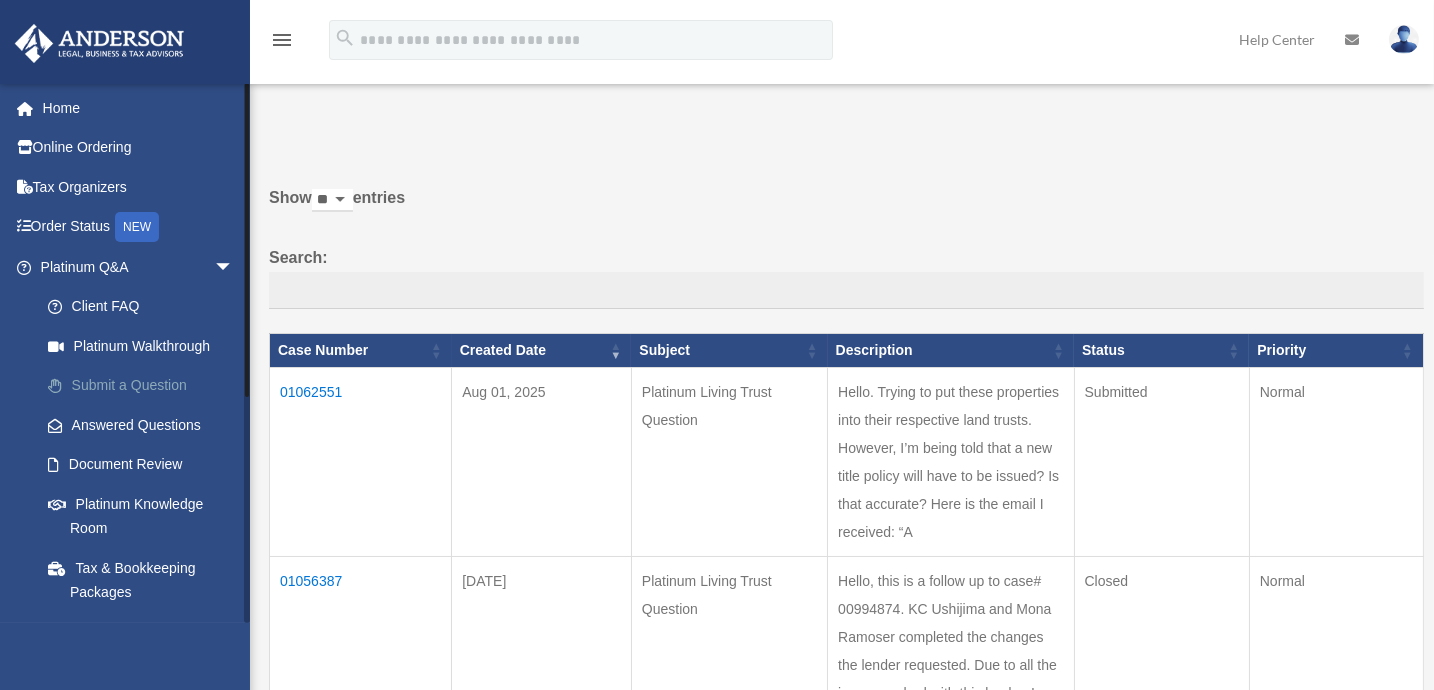 click on "Submit a Question" at bounding box center [146, 386] 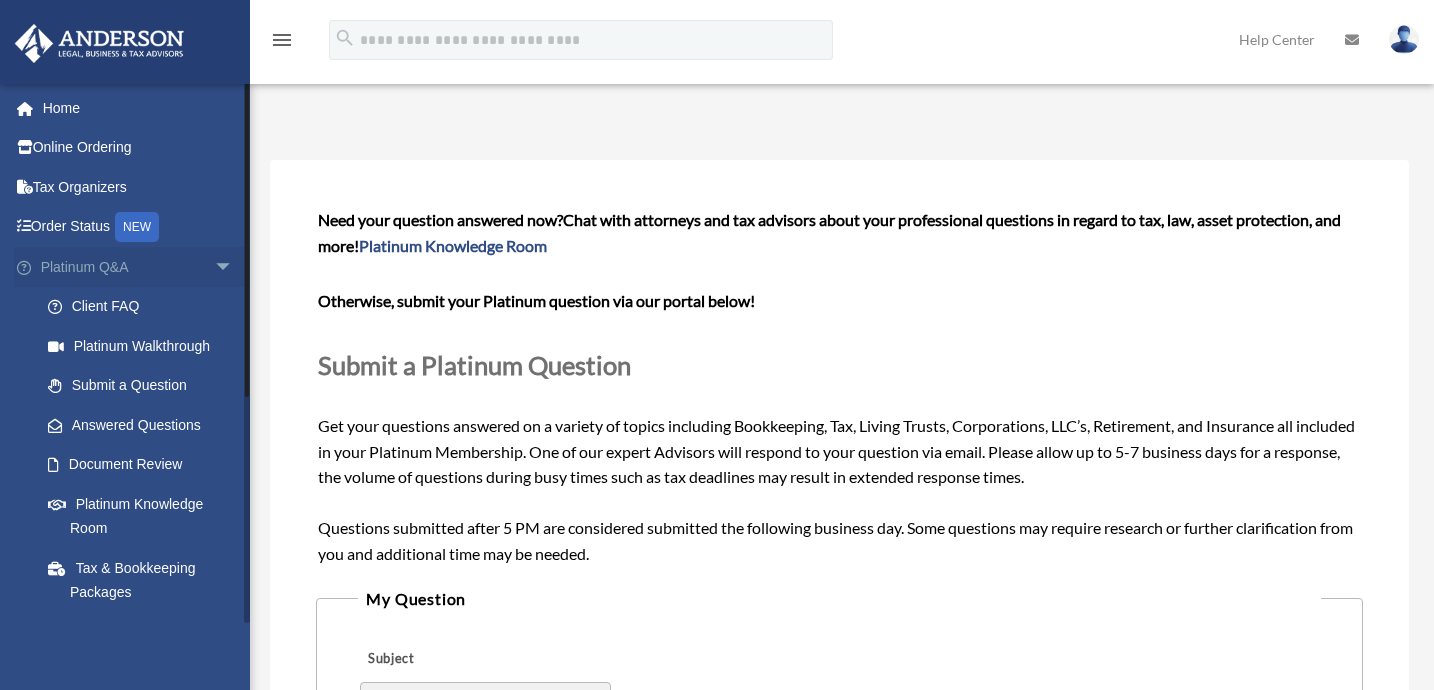 scroll, scrollTop: 0, scrollLeft: 0, axis: both 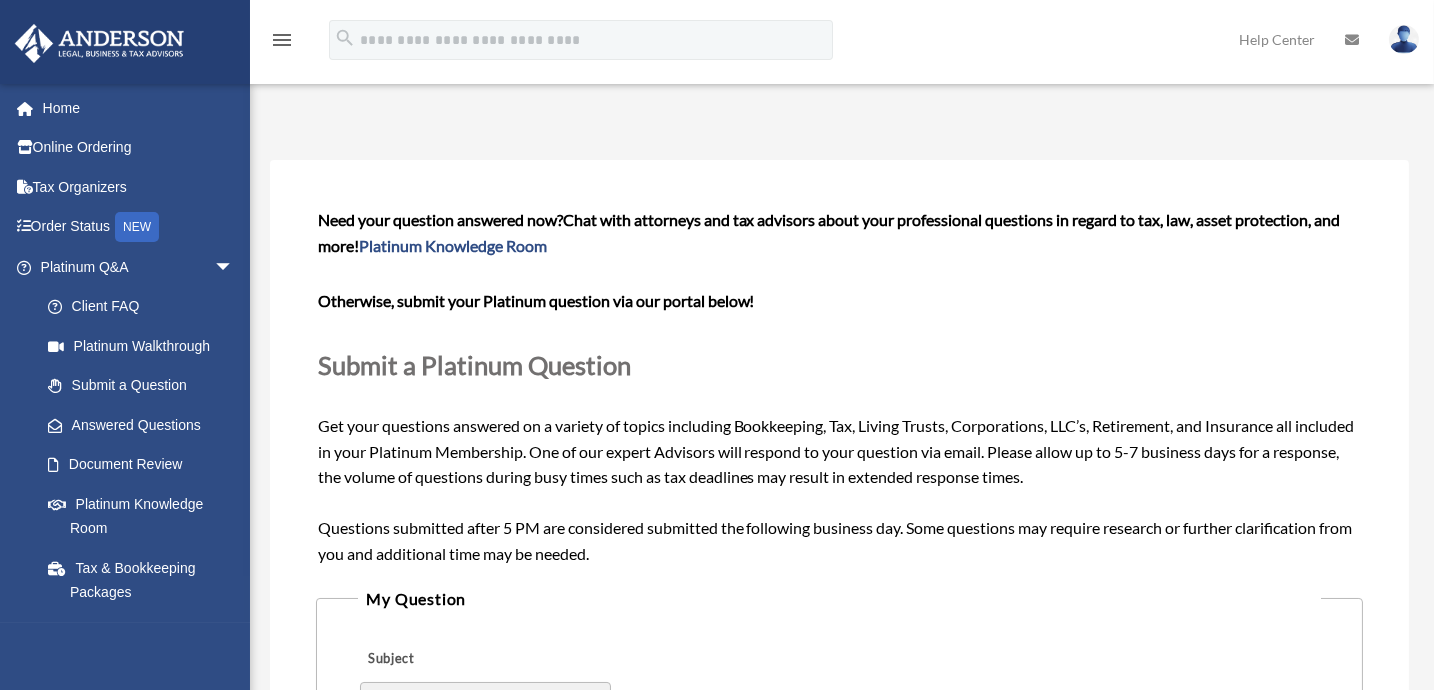 click on "tico117@example.com
Sign Out
tico117@example.com
Home
Online Ordering
Tax Organizers
Order Status  NEW
Platinum Q&A arrow_drop_down
Client FAQ
Platinum Walkthrough
Submit a Question
Answered Questions
Document Review
Platinum Knowledge Room
Tax & Bookkeeping Packages
Land Trust & Deed Forum
Portal Feedback
Digital Products arrow_drop_down
Tax Toolbox
Virtual Bookkeeping
Land Trust Kit
Wholesale Trust Kit
My Entities arrow_drop_down
Overview
CTA Hub
Entity Change Request
Binder Walkthrough
My Blueprint
Tax Due Dates
My Anderson Team arrow_drop_down
My Anderson Team
Anderson System
Client Referrals
My Documents arrow_drop_down
Box
Meeting Minutes
Forms Library" at bounding box center (125, 428) 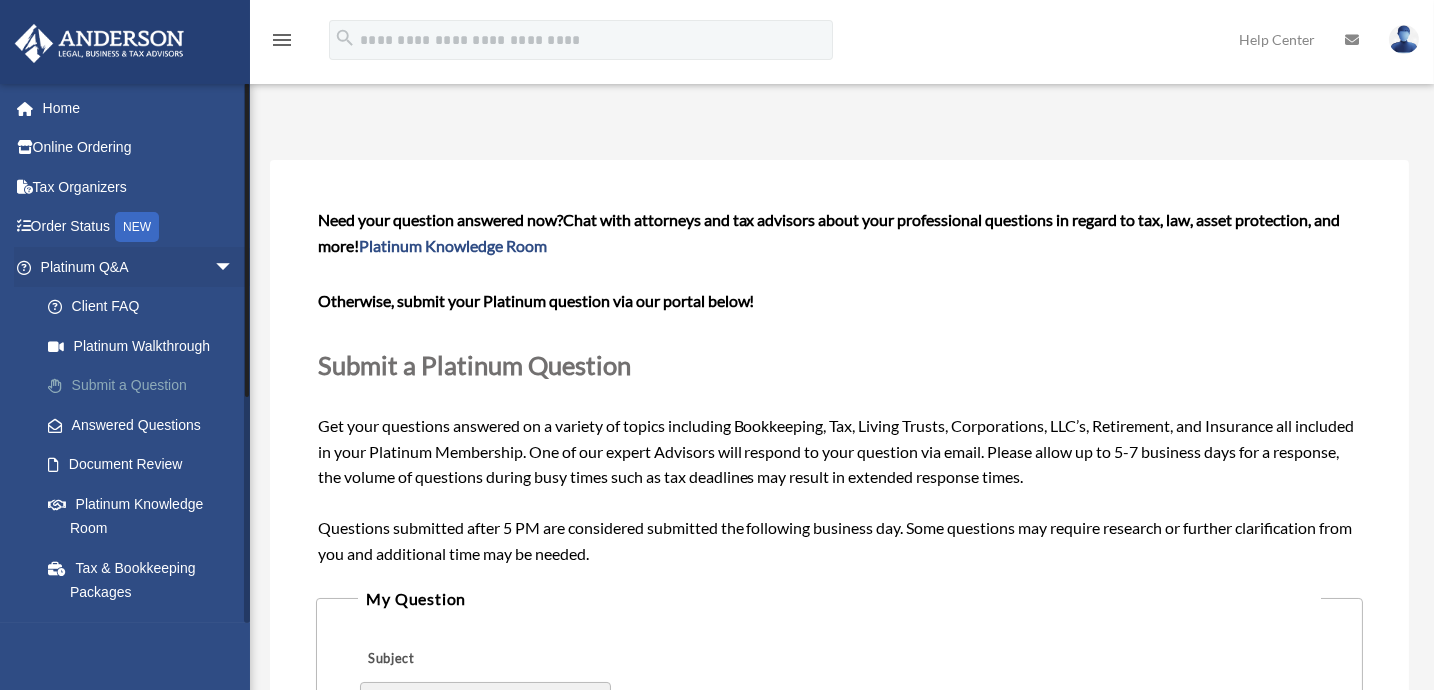 click on "Submit a Question" at bounding box center (146, 386) 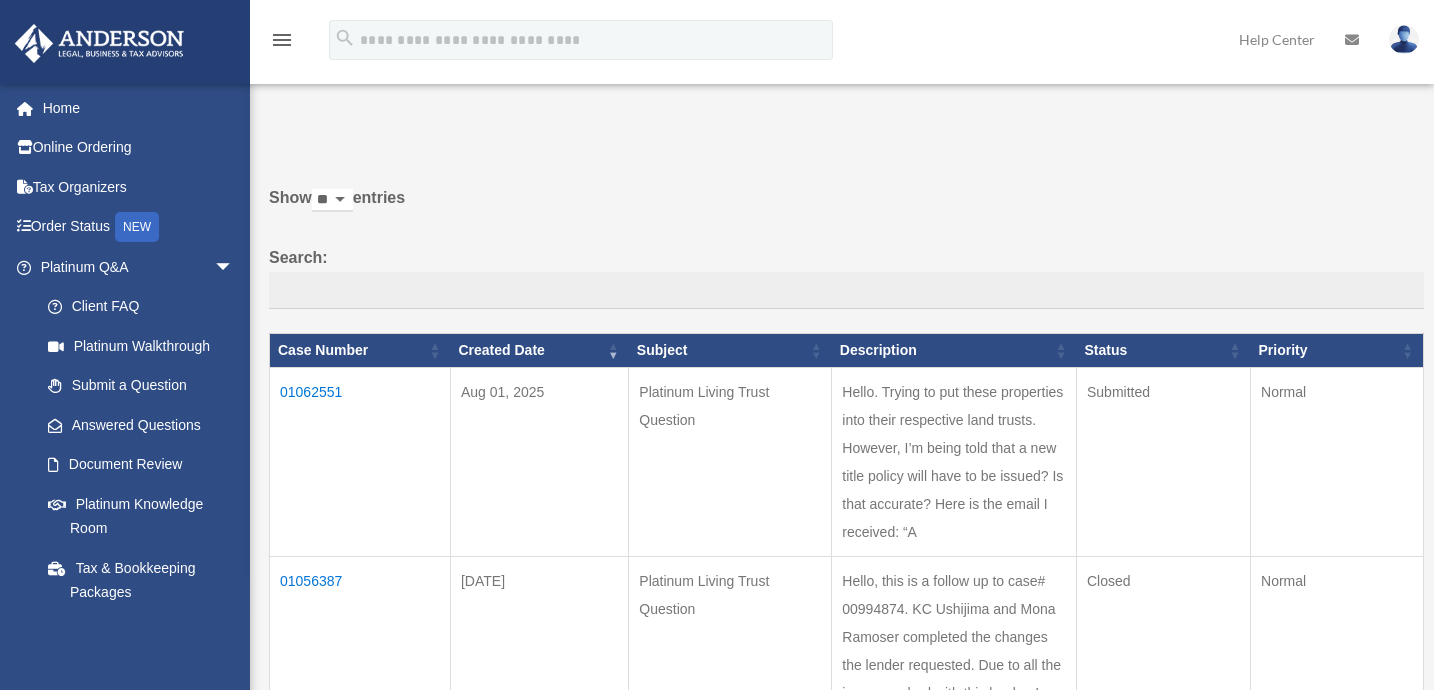 scroll, scrollTop: 0, scrollLeft: 0, axis: both 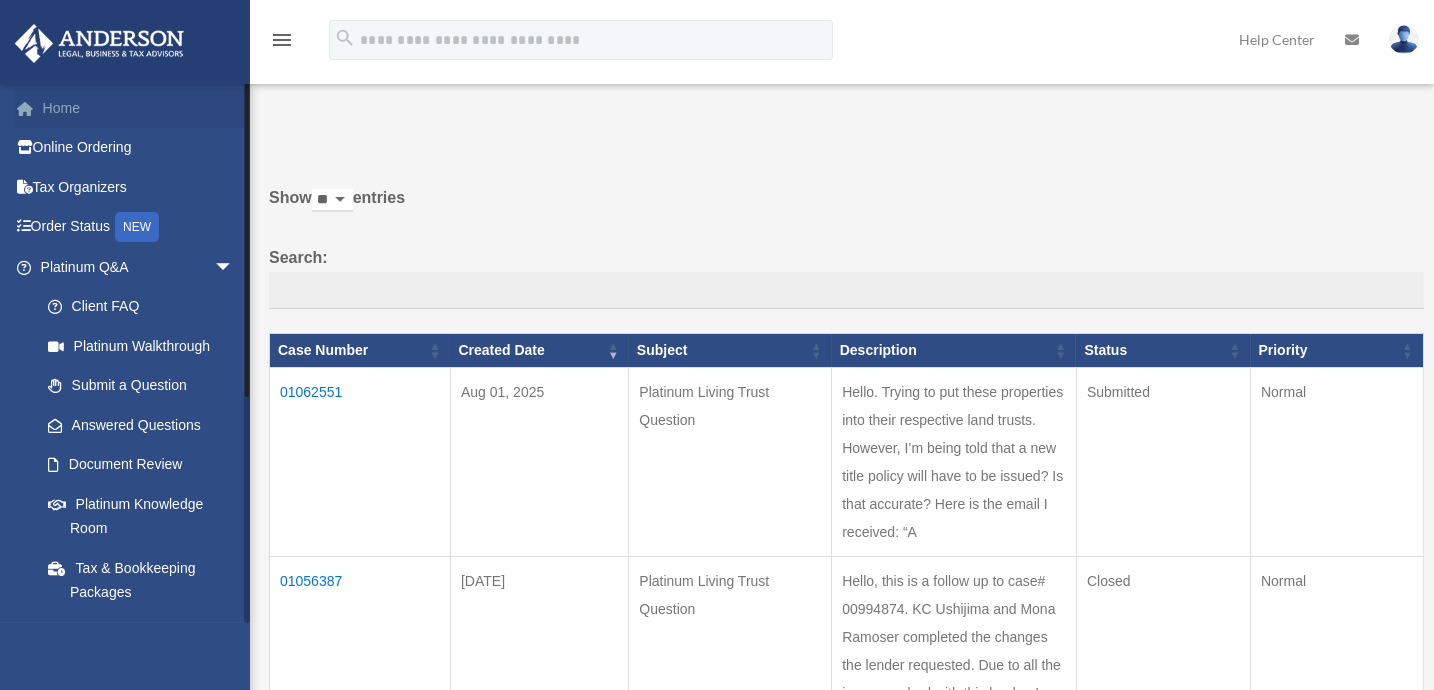 click on "Home" at bounding box center [139, 108] 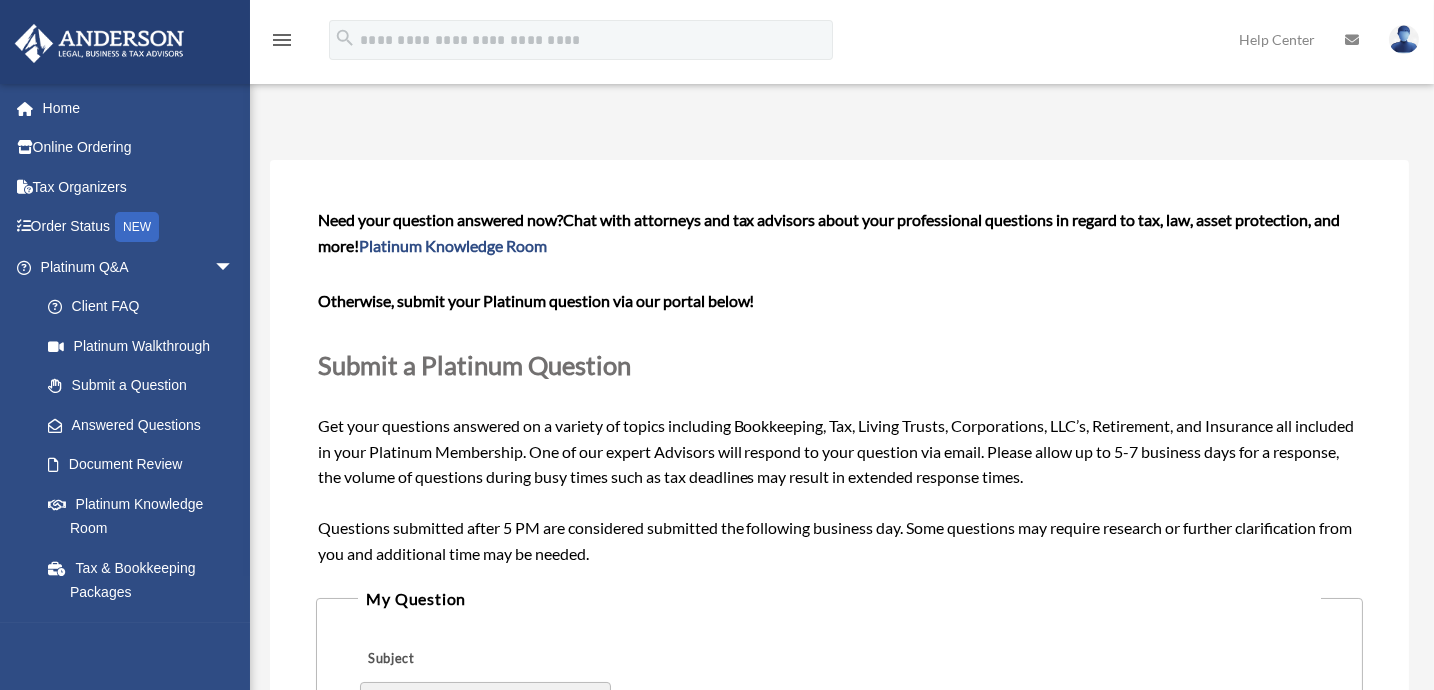 scroll, scrollTop: 454, scrollLeft: 0, axis: vertical 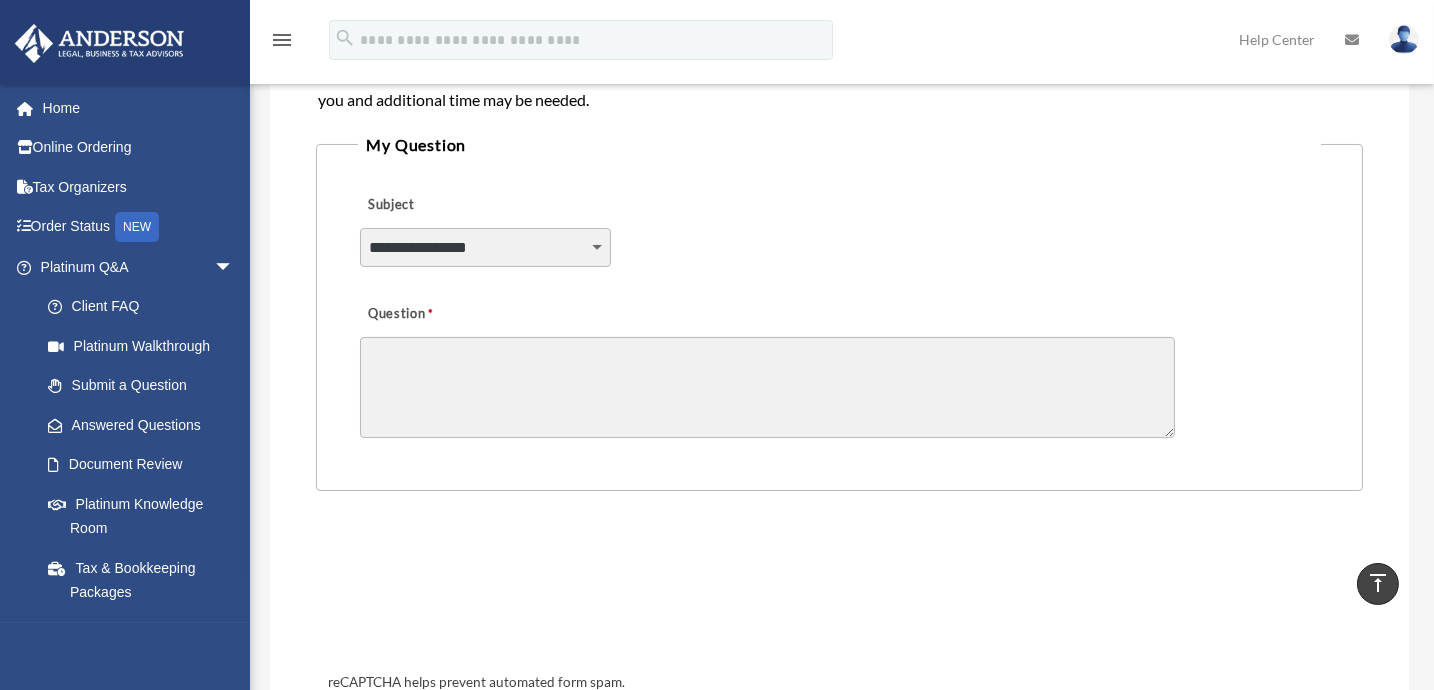 click on "**********" at bounding box center [485, 247] 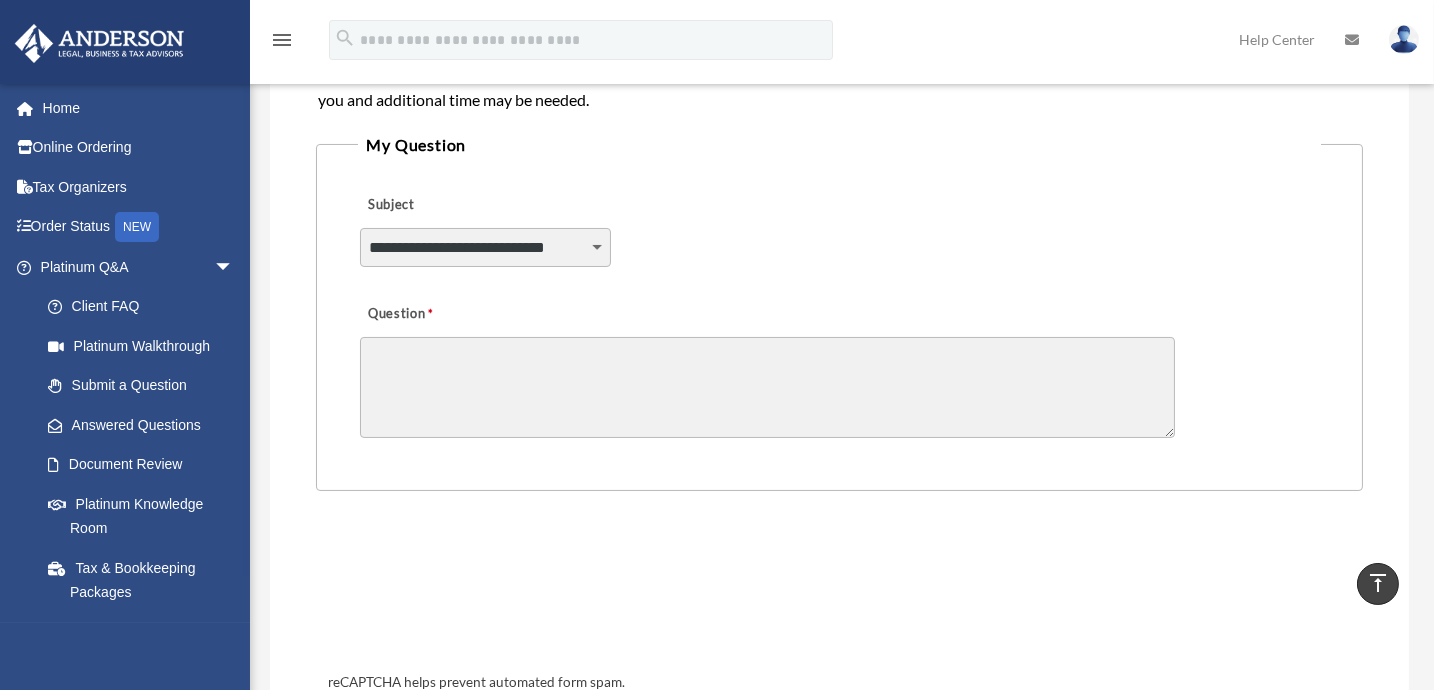 click on "**********" at bounding box center [485, 247] 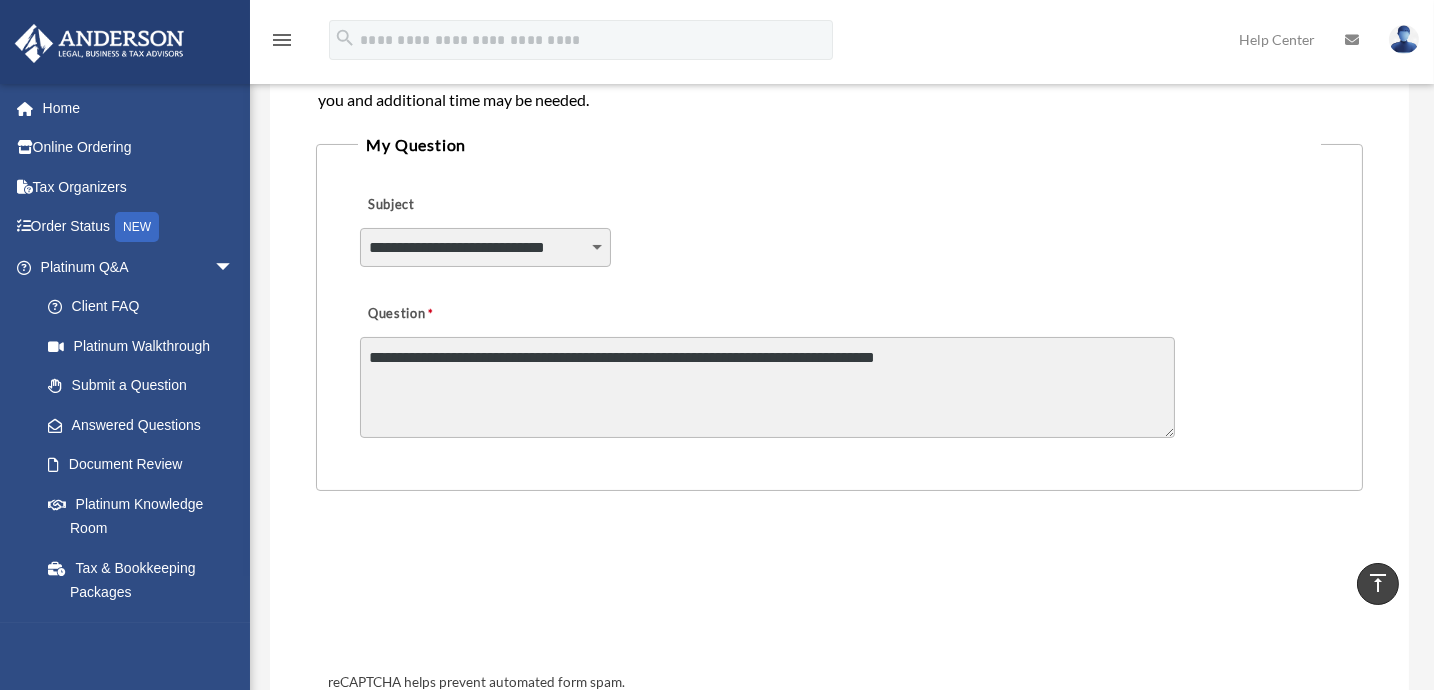 click on "**********" at bounding box center (767, 387) 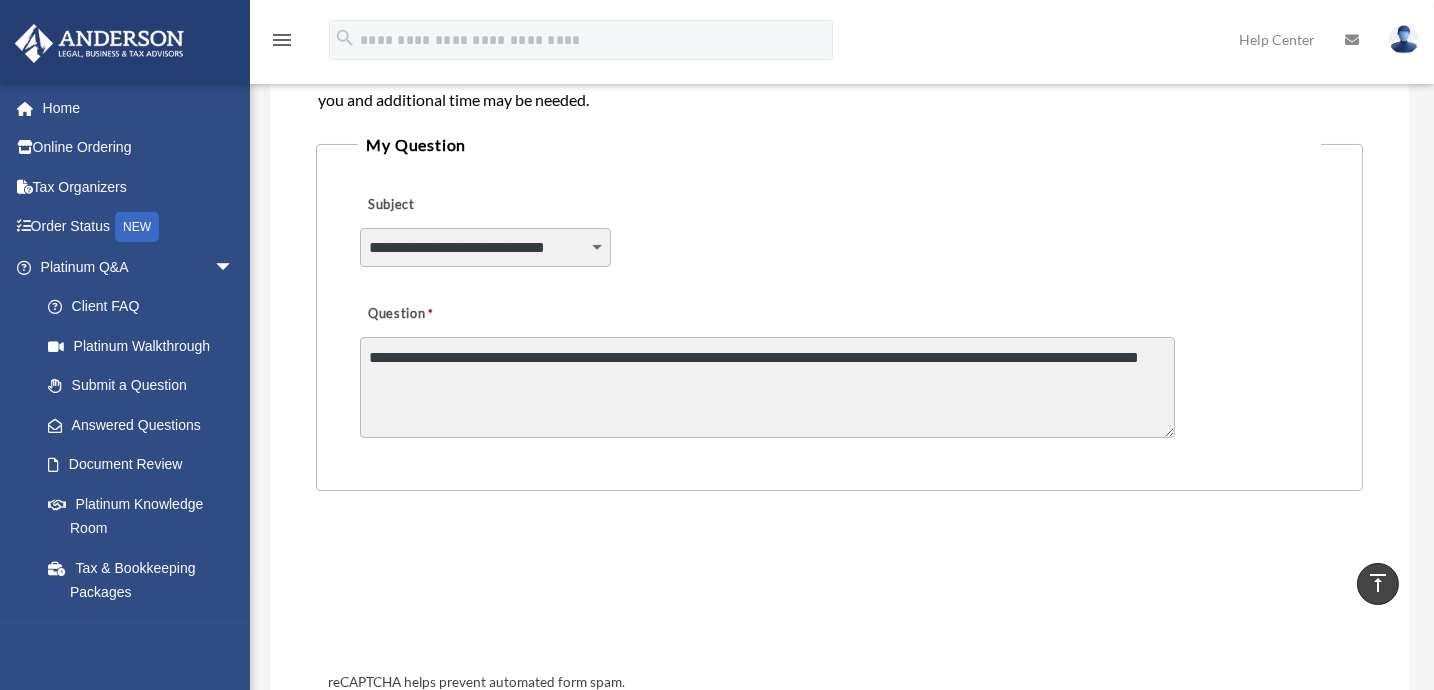 click on "**********" at bounding box center (767, 387) 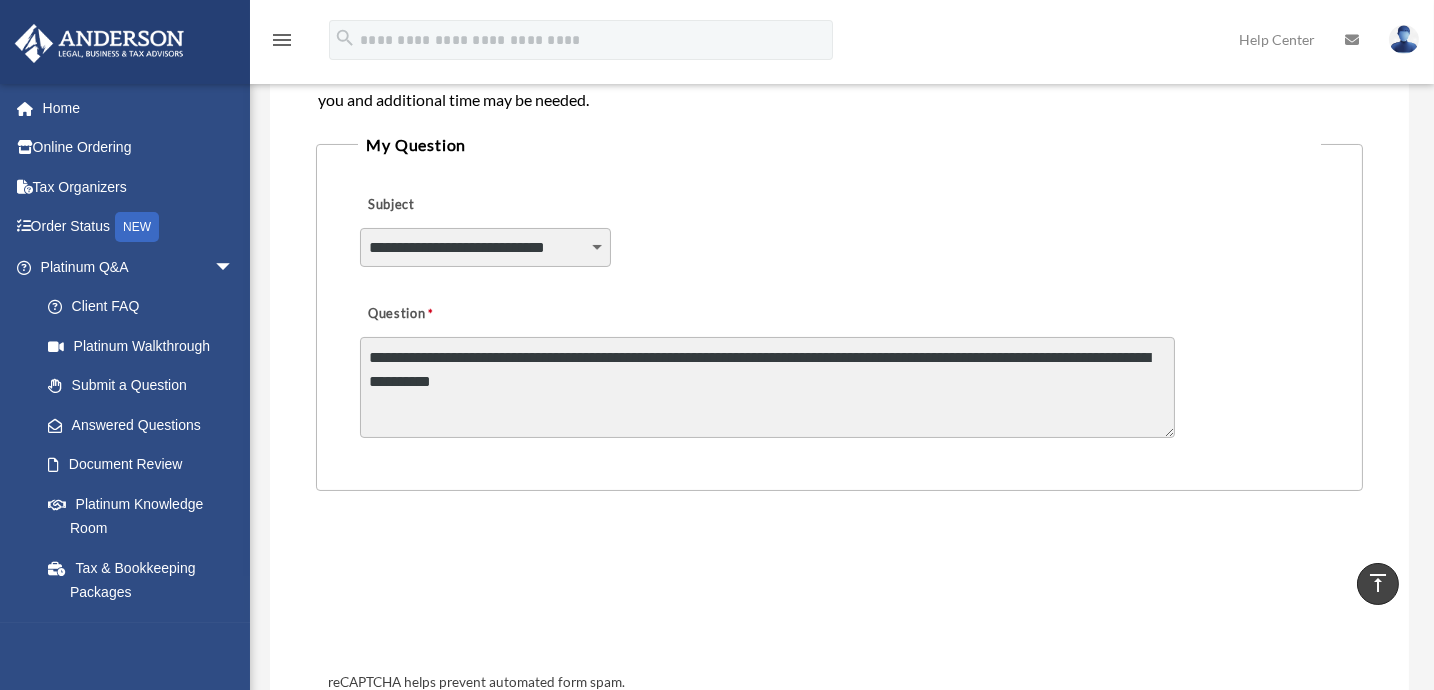 click on "**********" at bounding box center [767, 387] 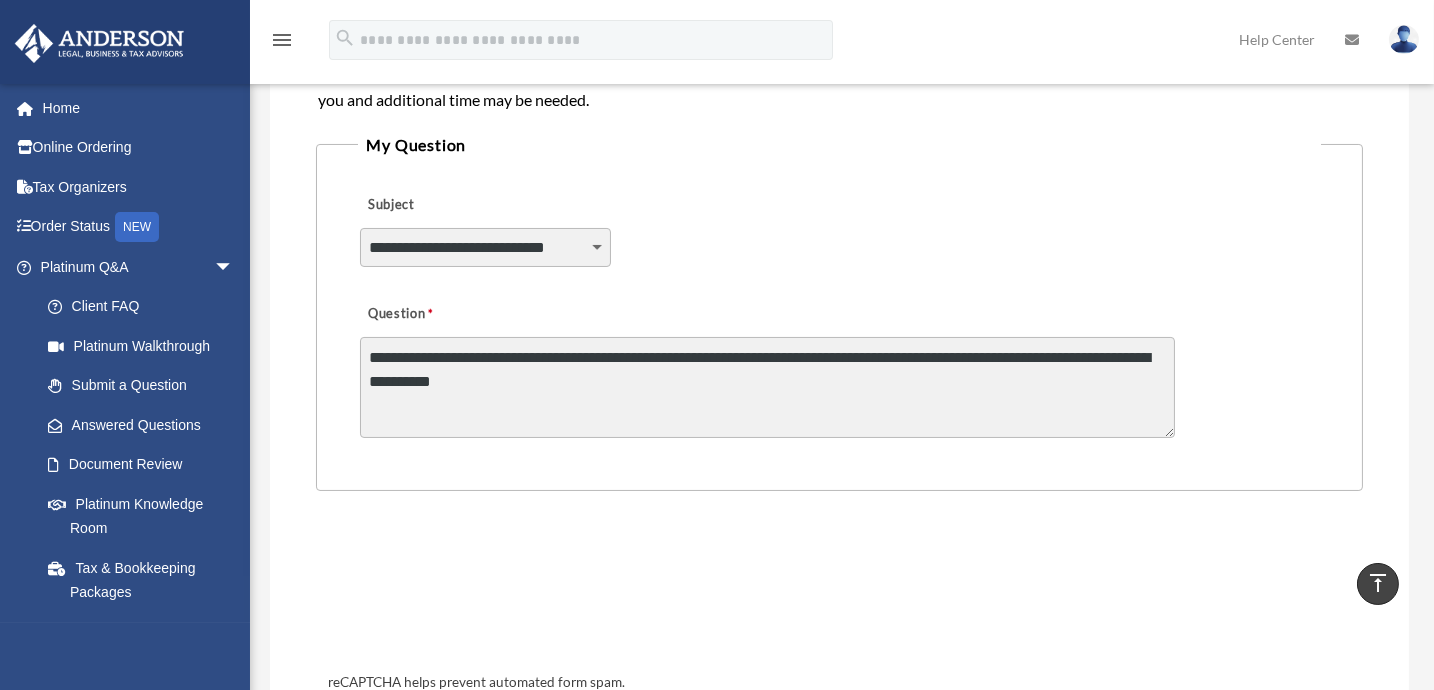 click on "**********" at bounding box center [767, 387] 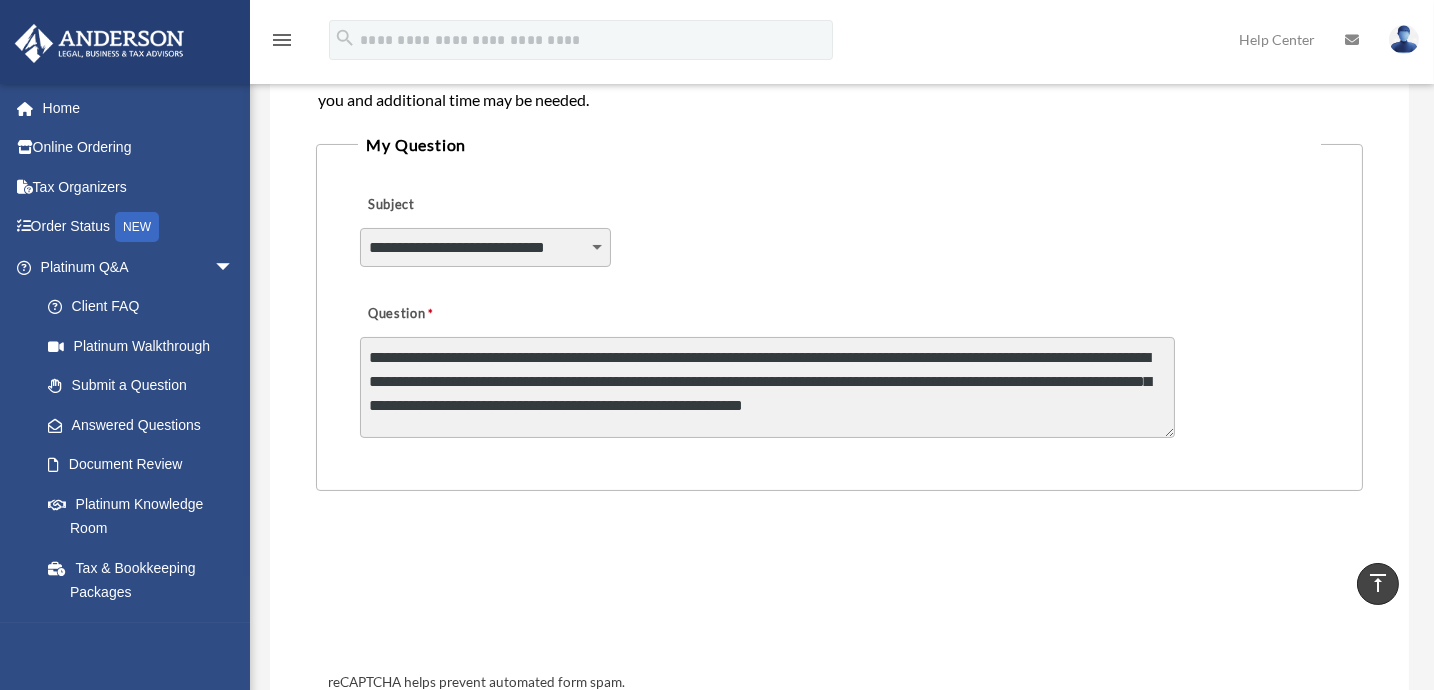 scroll, scrollTop: 2, scrollLeft: 0, axis: vertical 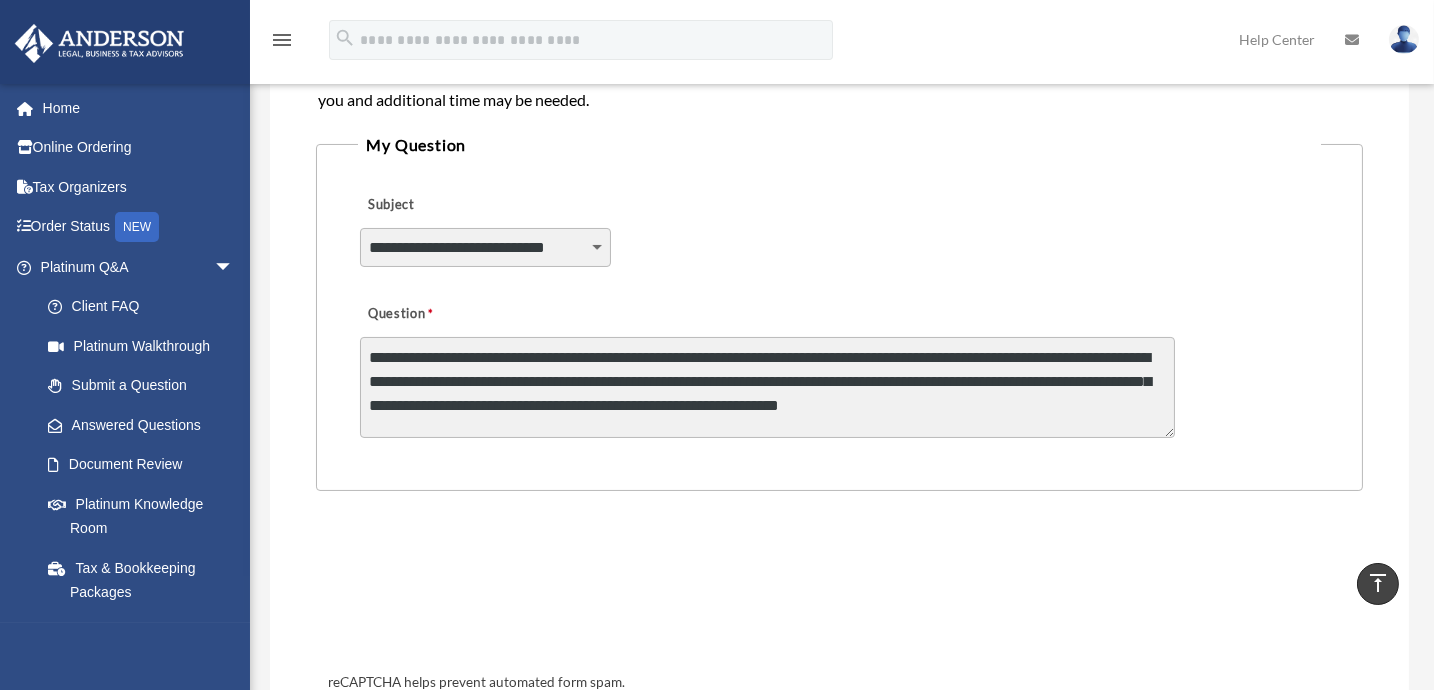 paste on "**********" 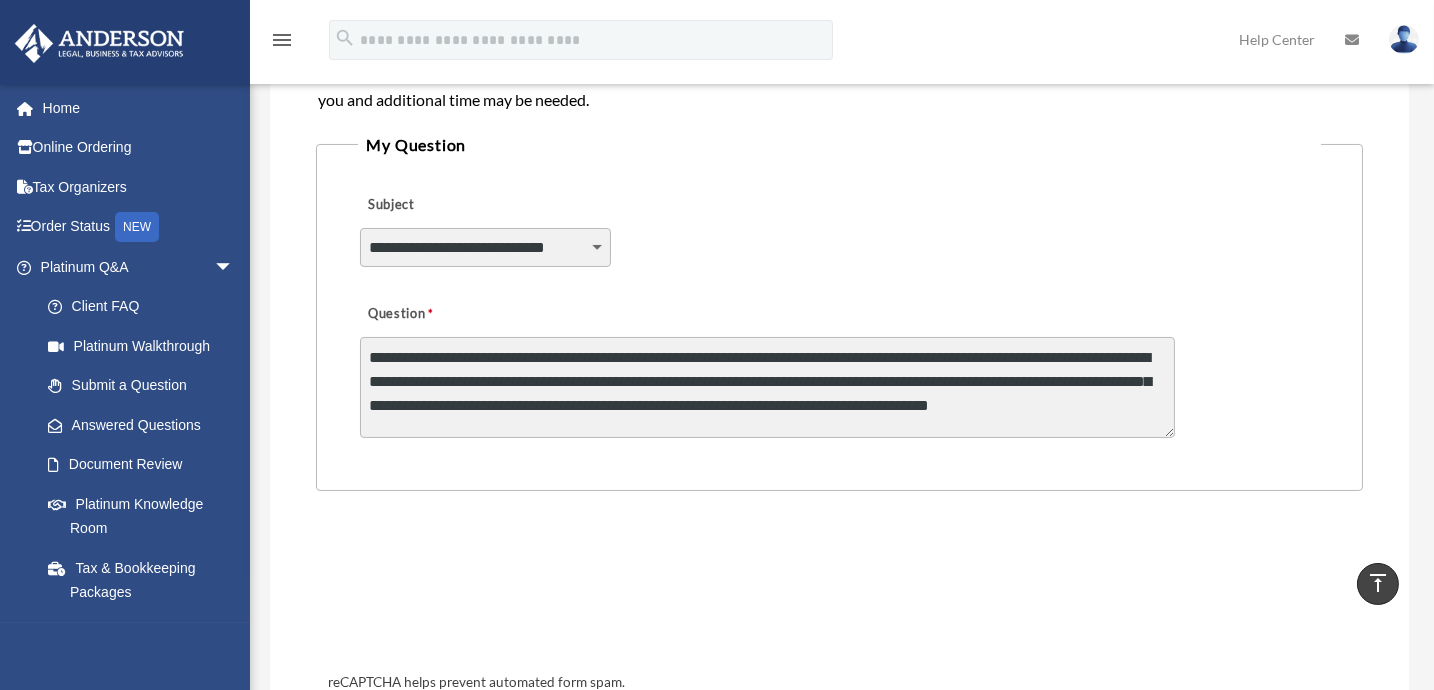 click on "**********" at bounding box center (767, 387) 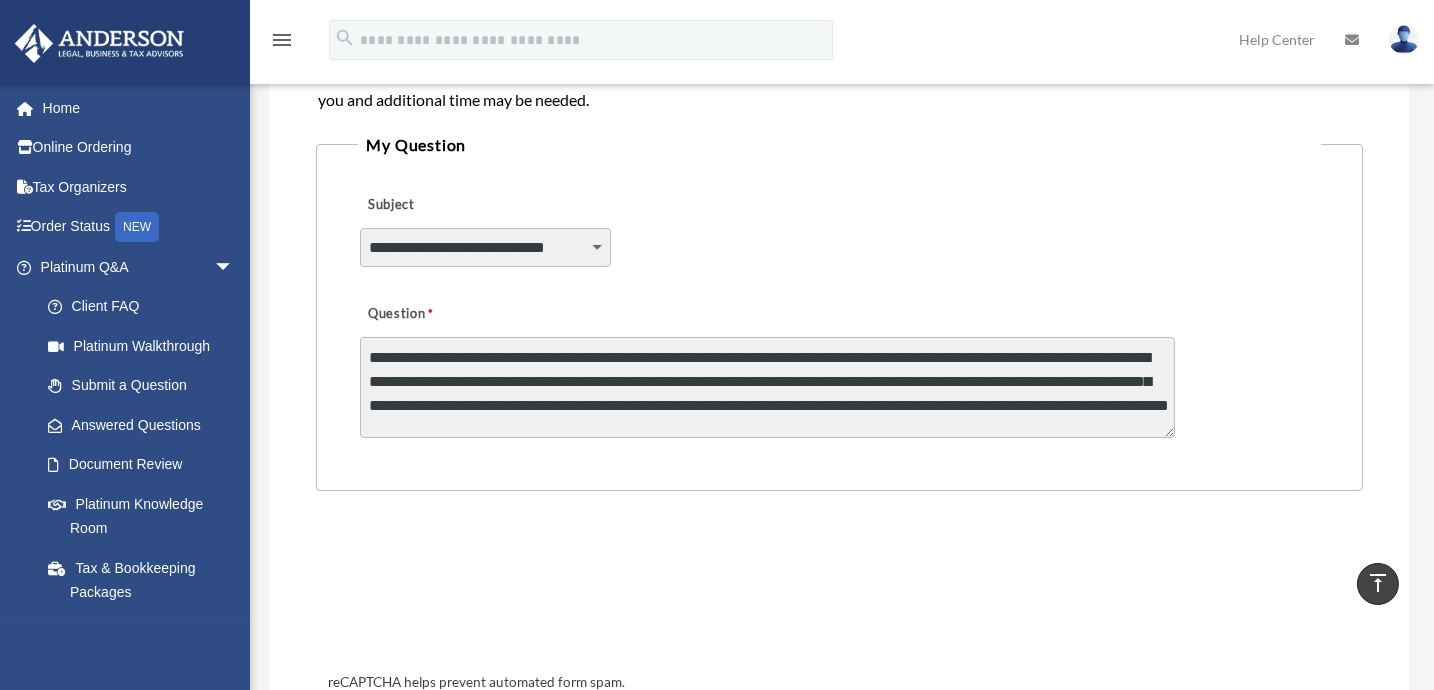 click on "**********" at bounding box center [767, 387] 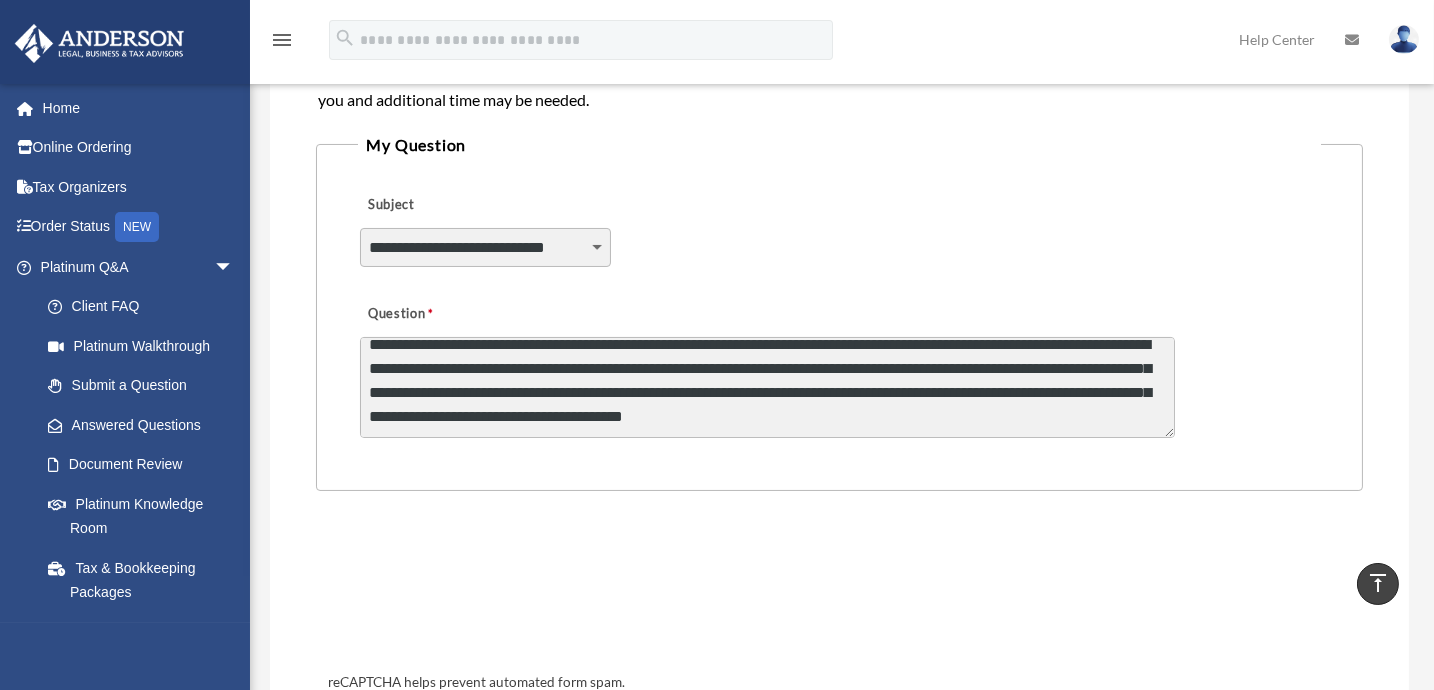 scroll, scrollTop: 60, scrollLeft: 0, axis: vertical 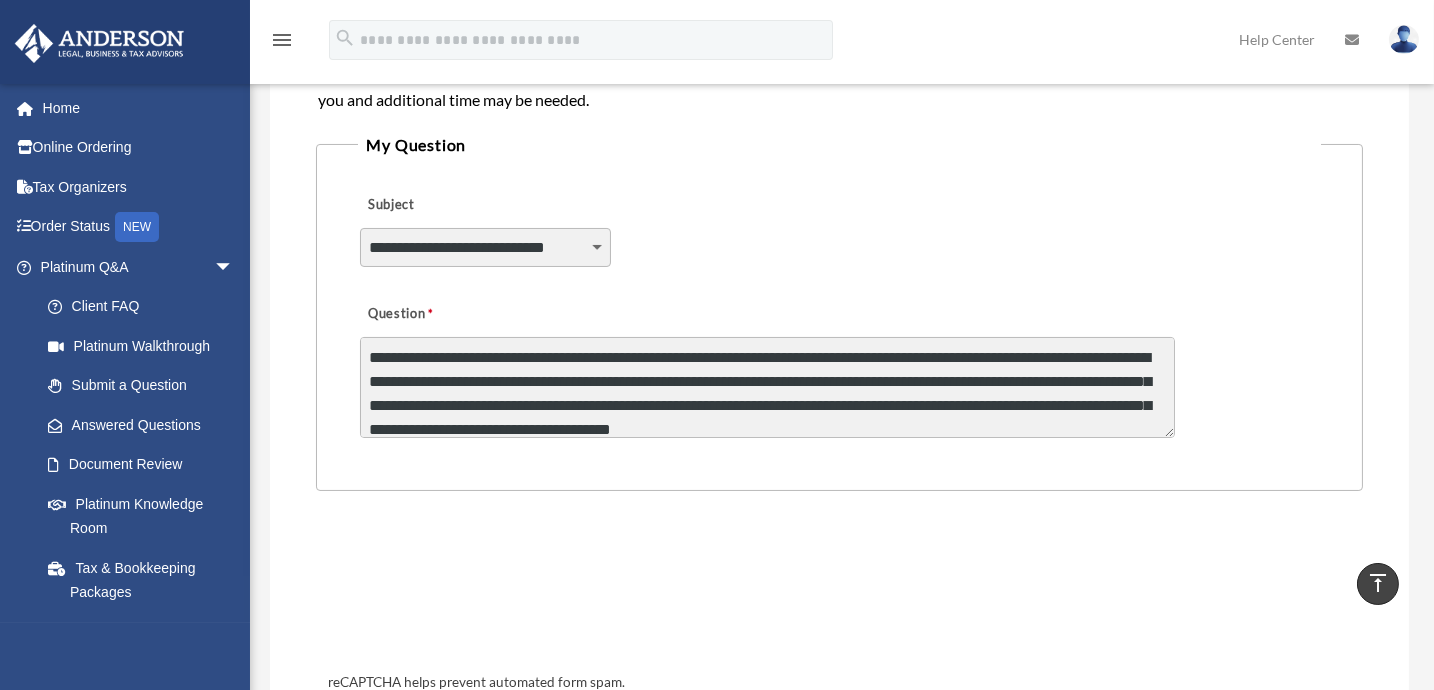 click on "**********" at bounding box center [767, 387] 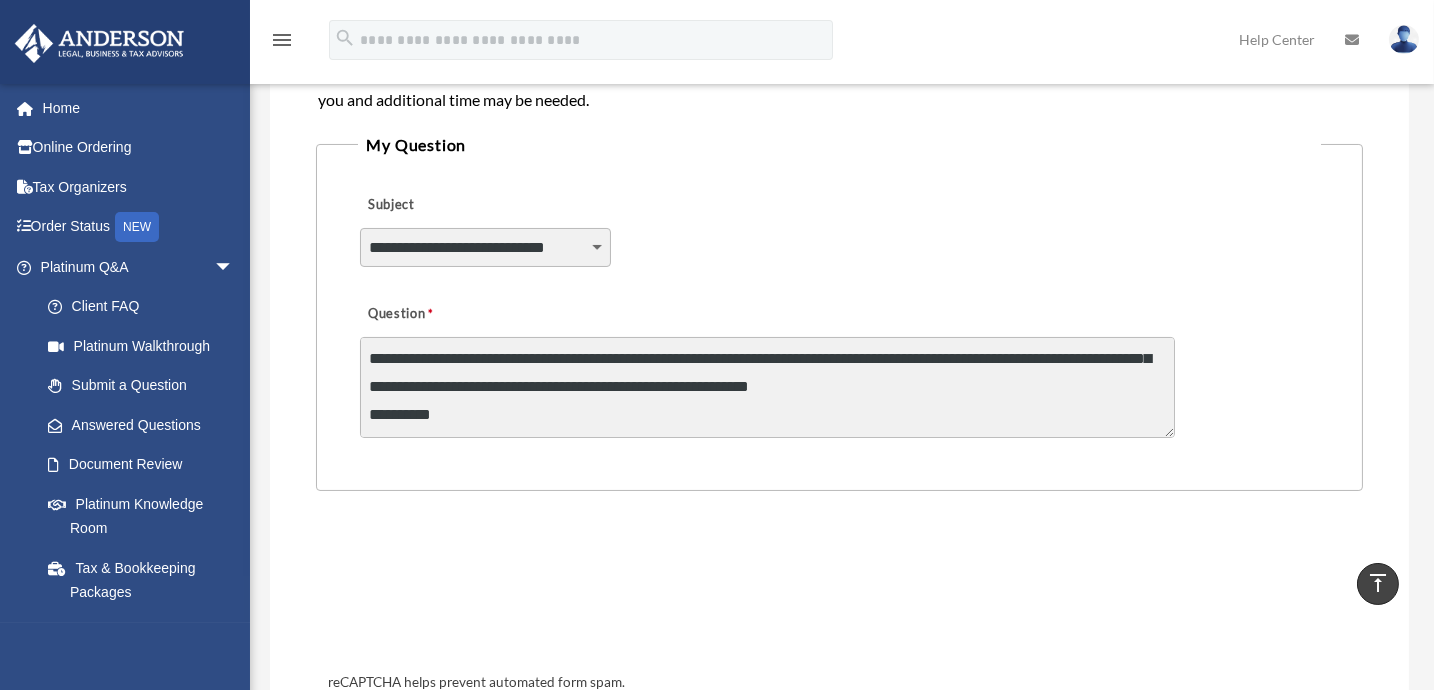 scroll, scrollTop: 112, scrollLeft: 0, axis: vertical 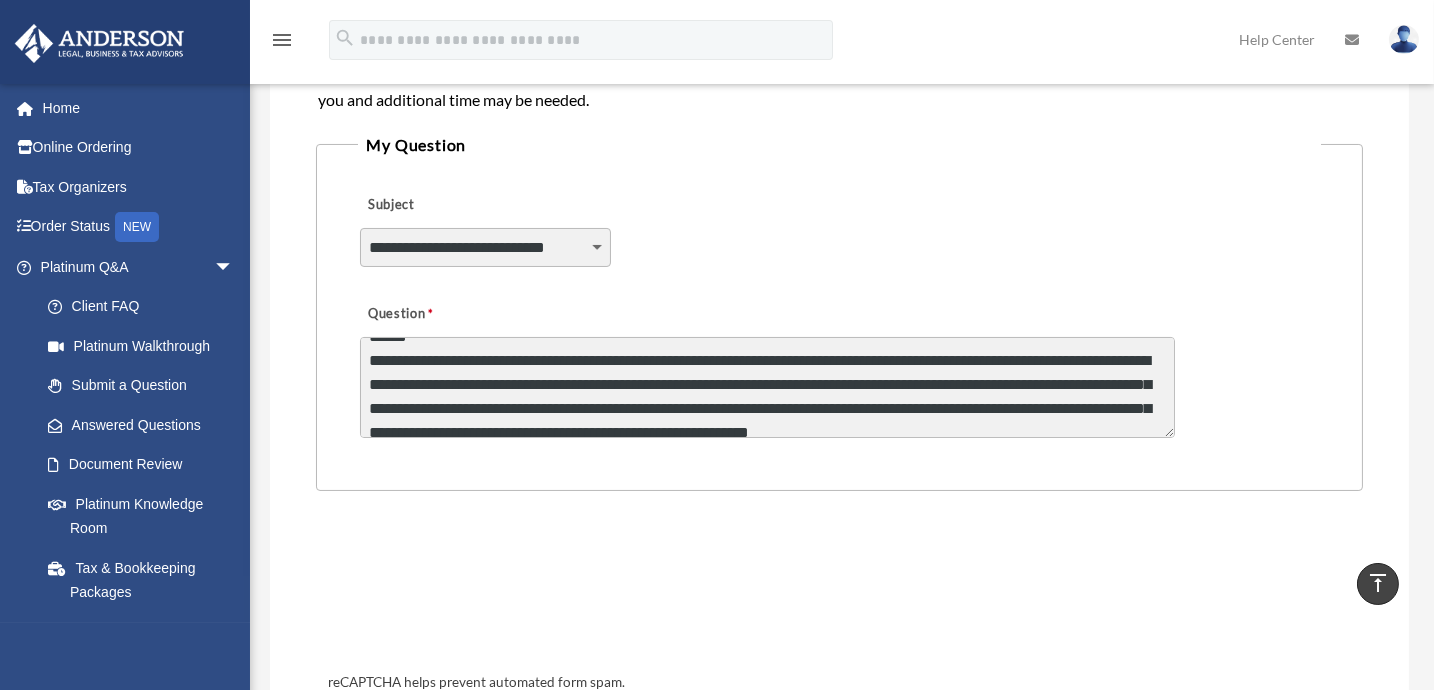 click on "**********" at bounding box center (767, 387) 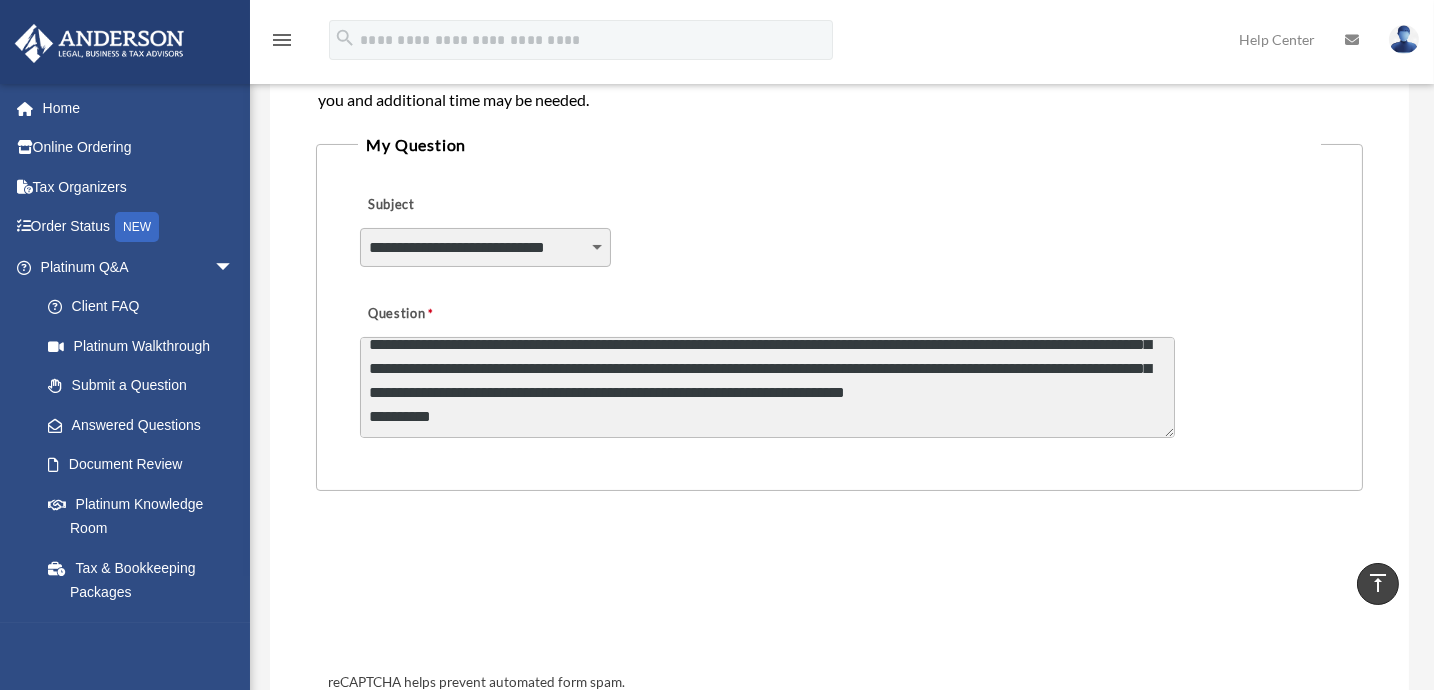 scroll, scrollTop: 84, scrollLeft: 0, axis: vertical 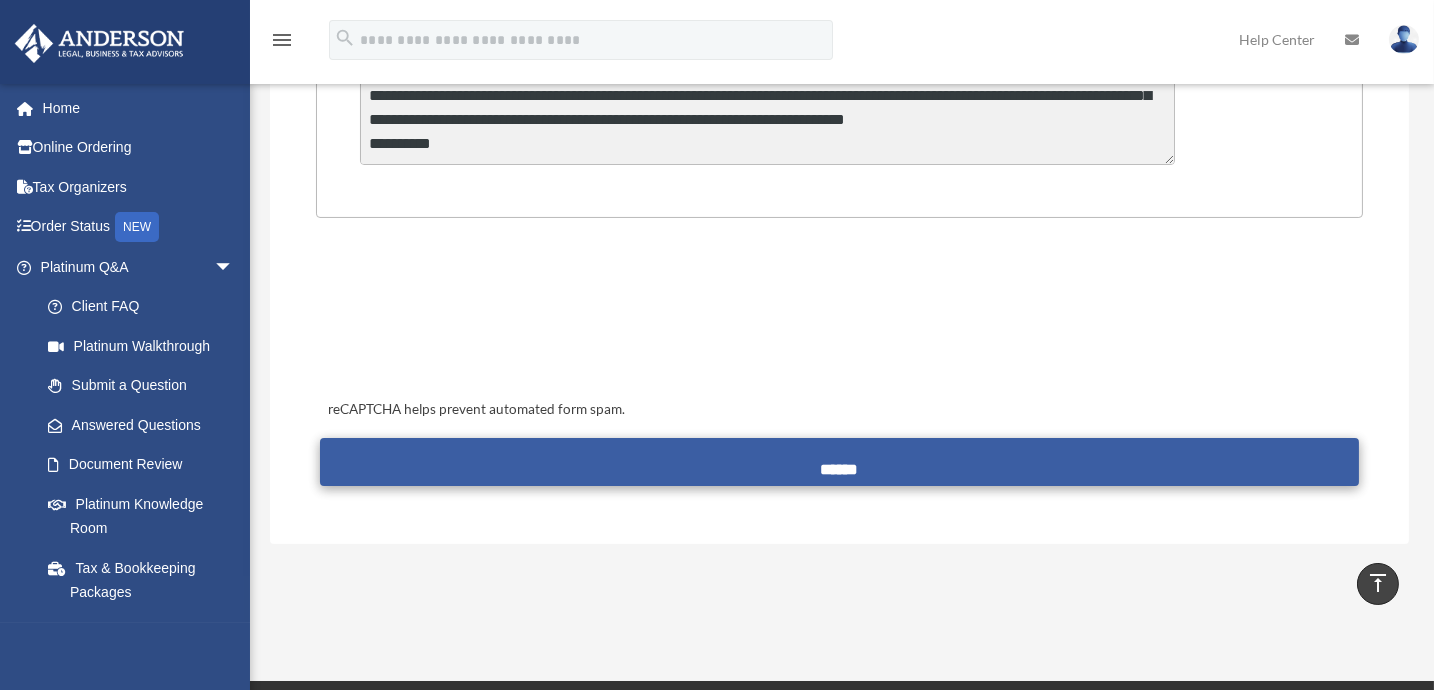 type on "**********" 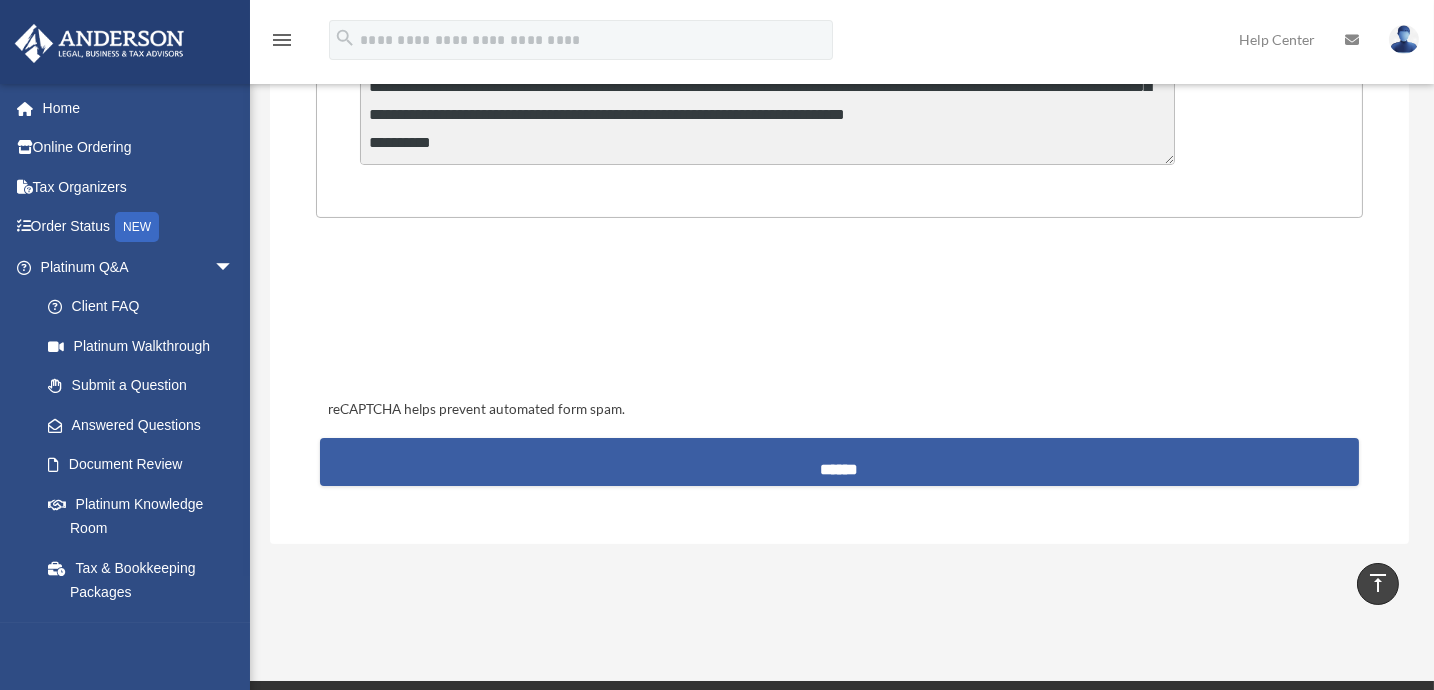 click on "******" at bounding box center (840, 462) 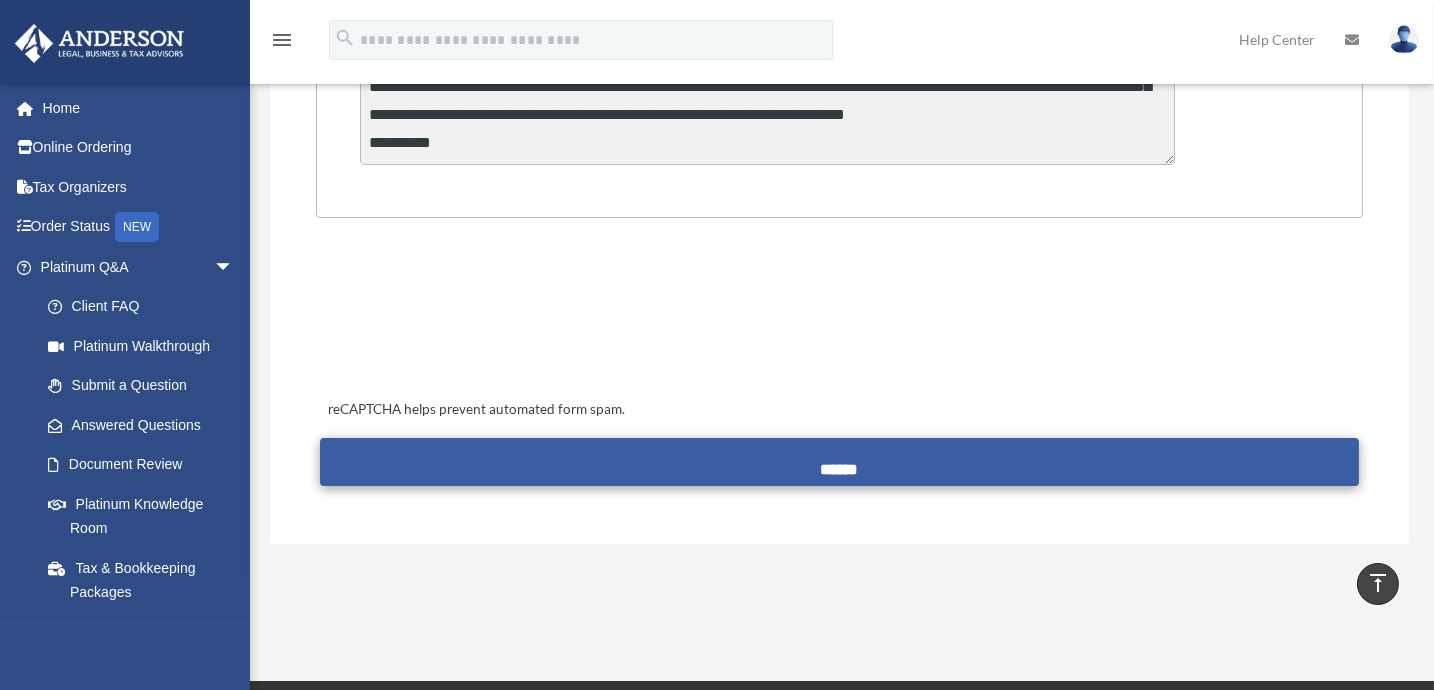scroll, scrollTop: 90, scrollLeft: 0, axis: vertical 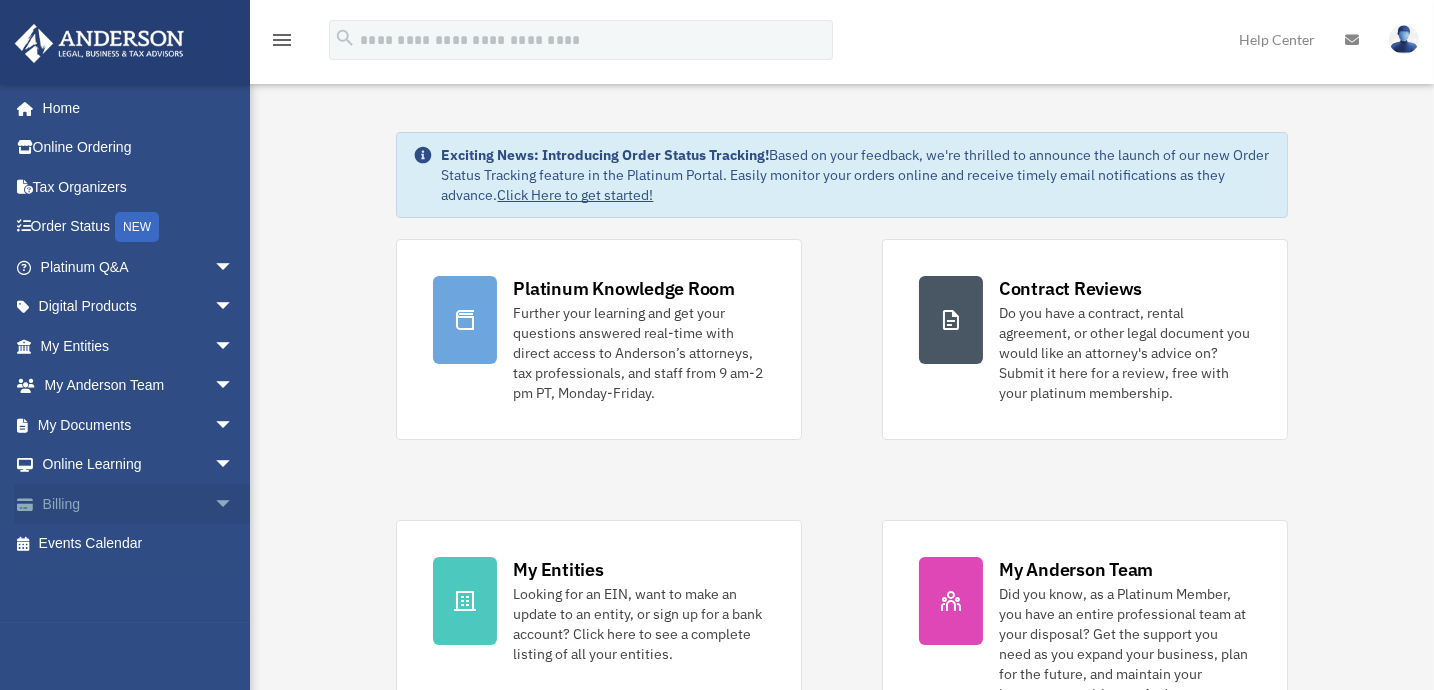 click on "Billing arrow_drop_down" at bounding box center [139, 504] 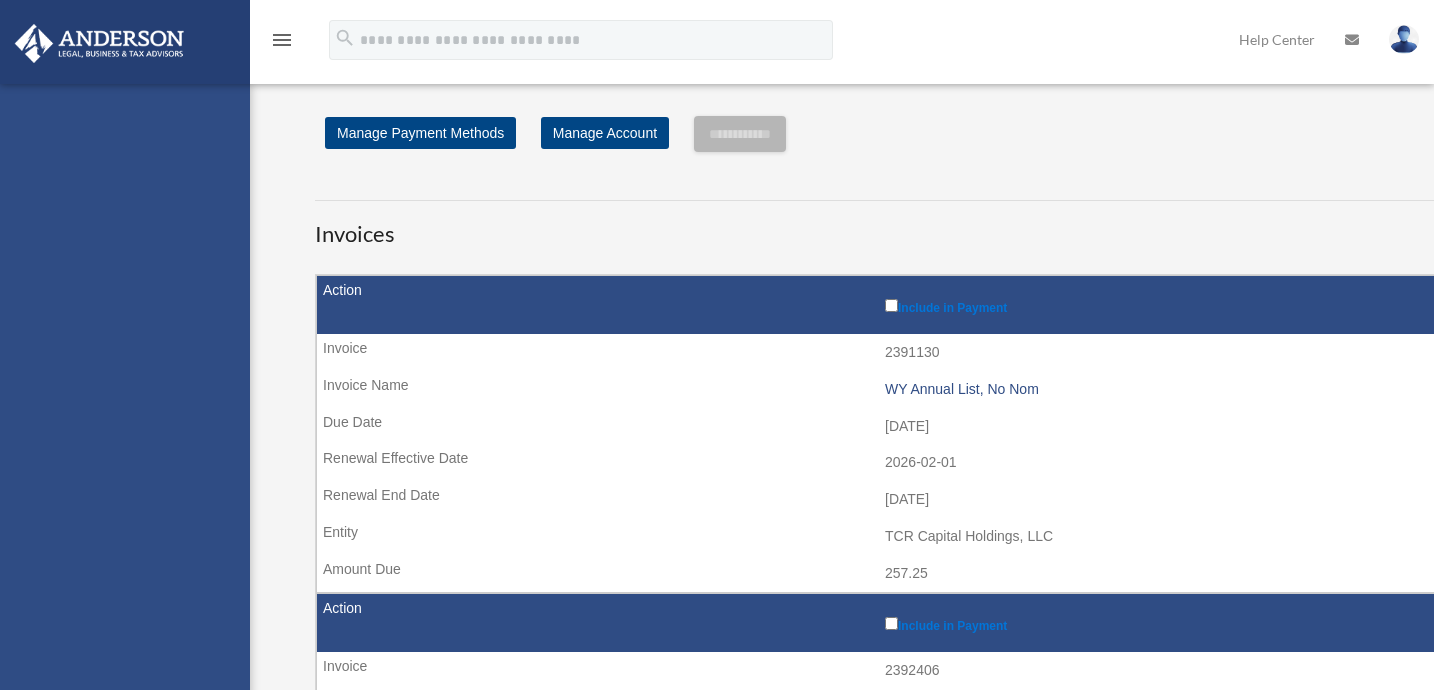 scroll, scrollTop: 0, scrollLeft: 0, axis: both 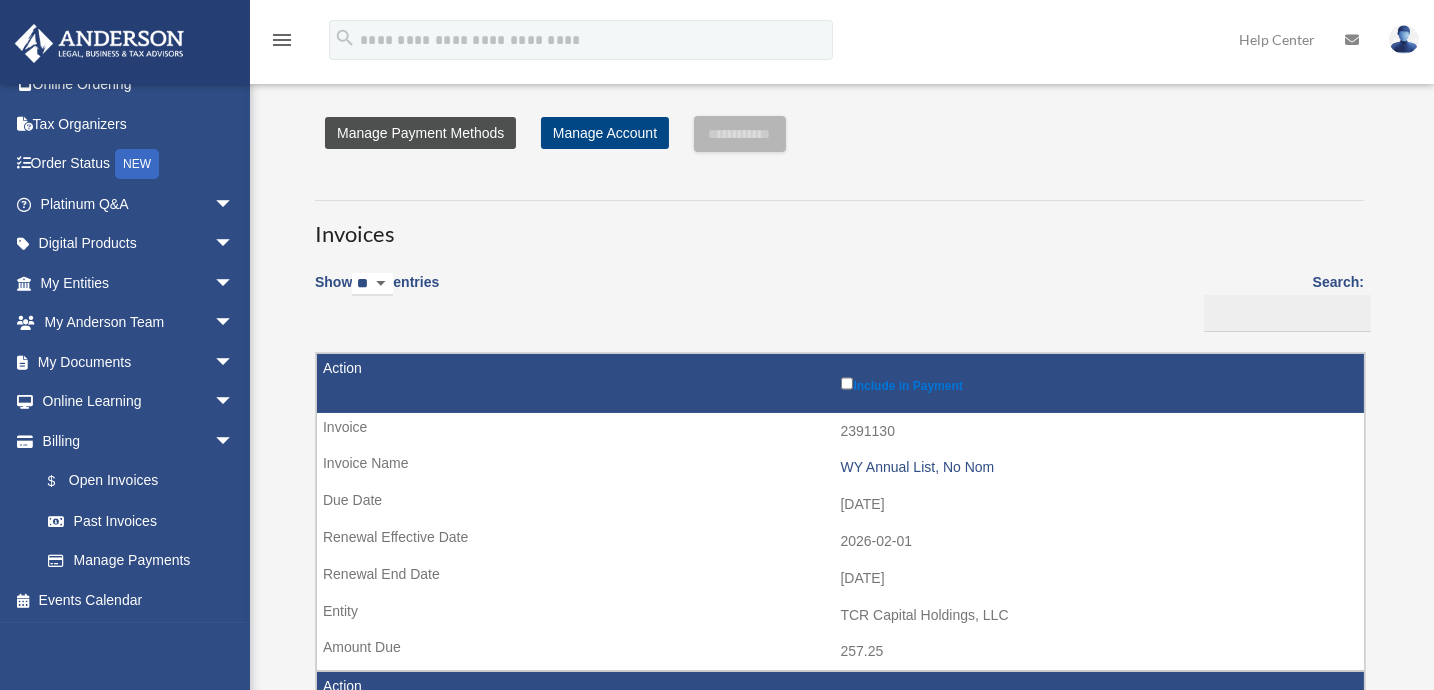click on "Manage Payment Methods" at bounding box center [420, 133] 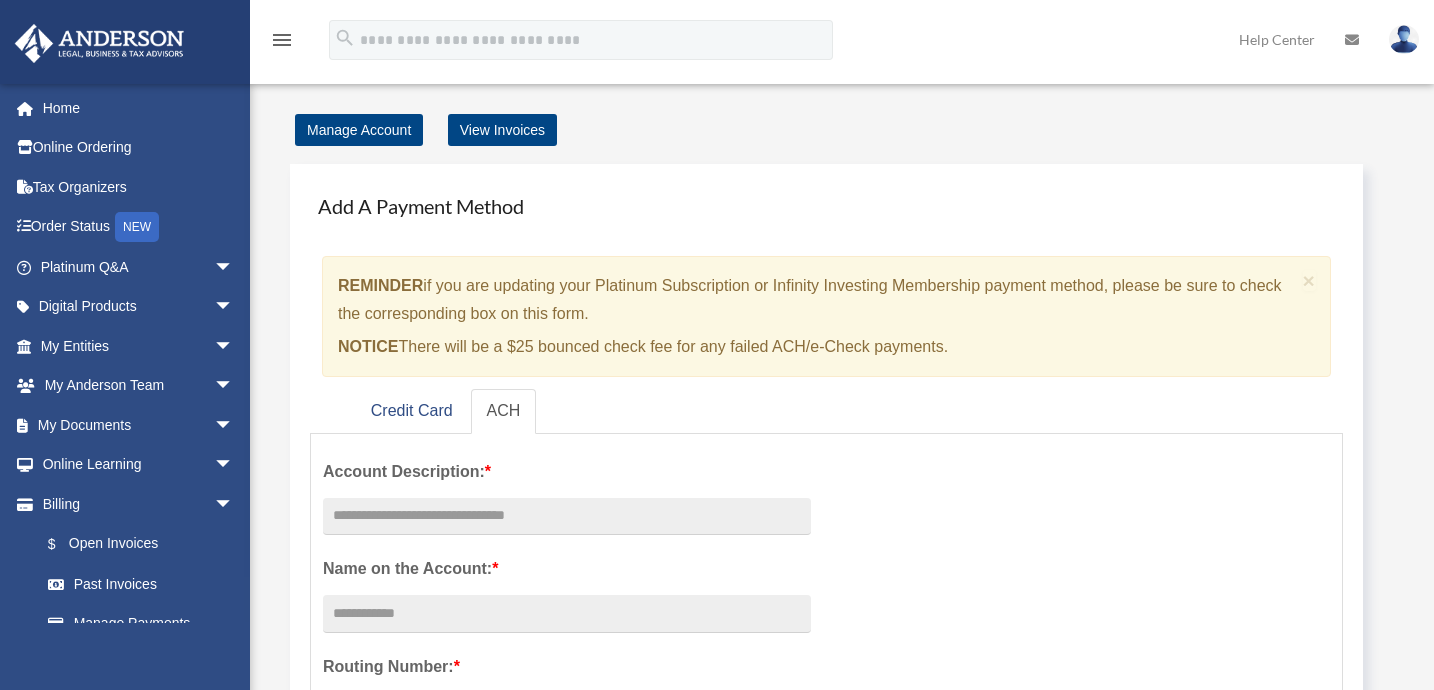 scroll, scrollTop: 0, scrollLeft: 0, axis: both 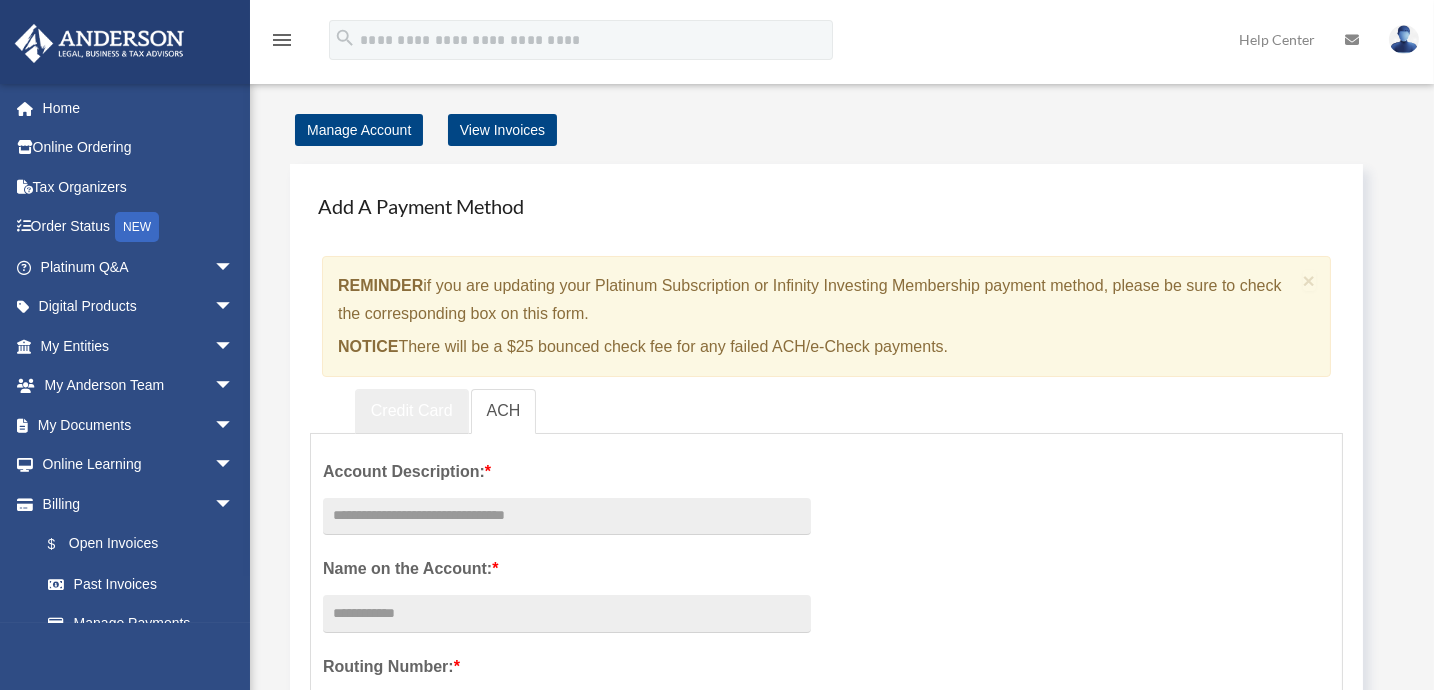 click on "Credit Card" at bounding box center [412, 411] 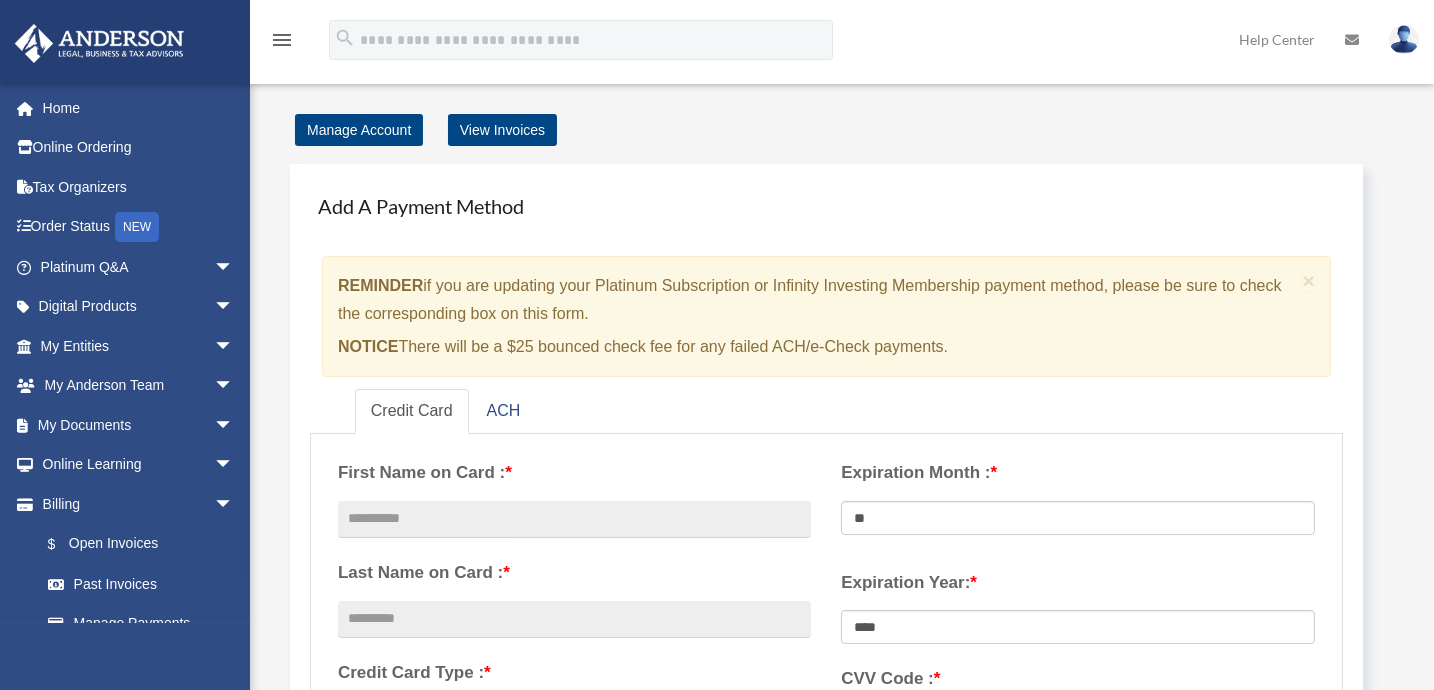 scroll, scrollTop: 181, scrollLeft: 0, axis: vertical 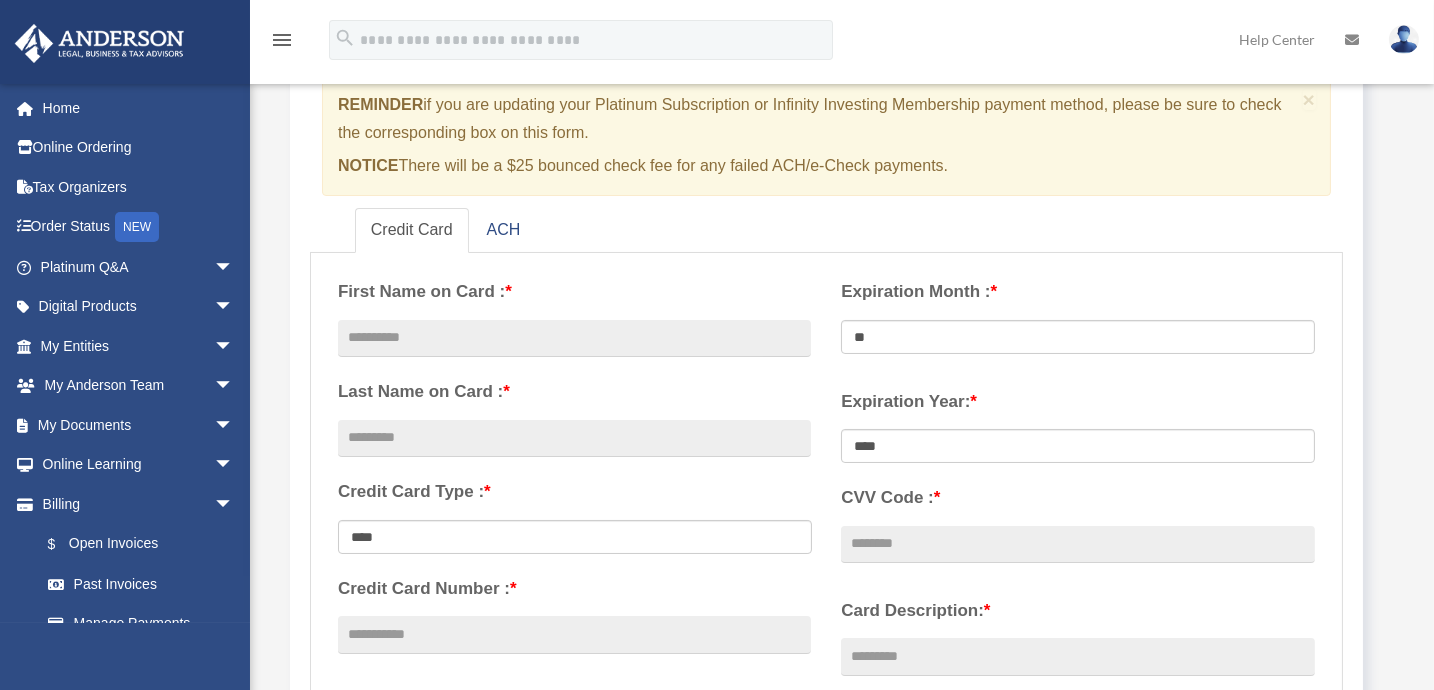 click on "Credit Card" at bounding box center (412, 230) 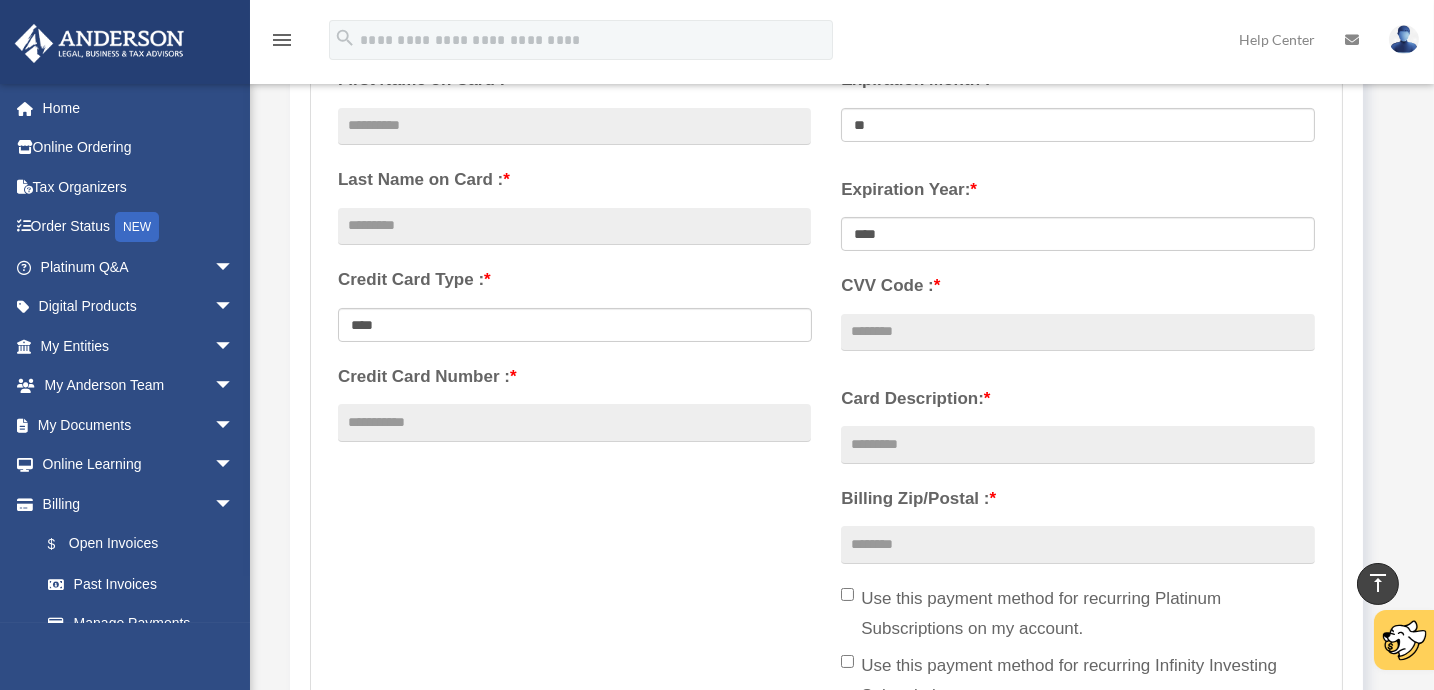 scroll, scrollTop: 636, scrollLeft: 0, axis: vertical 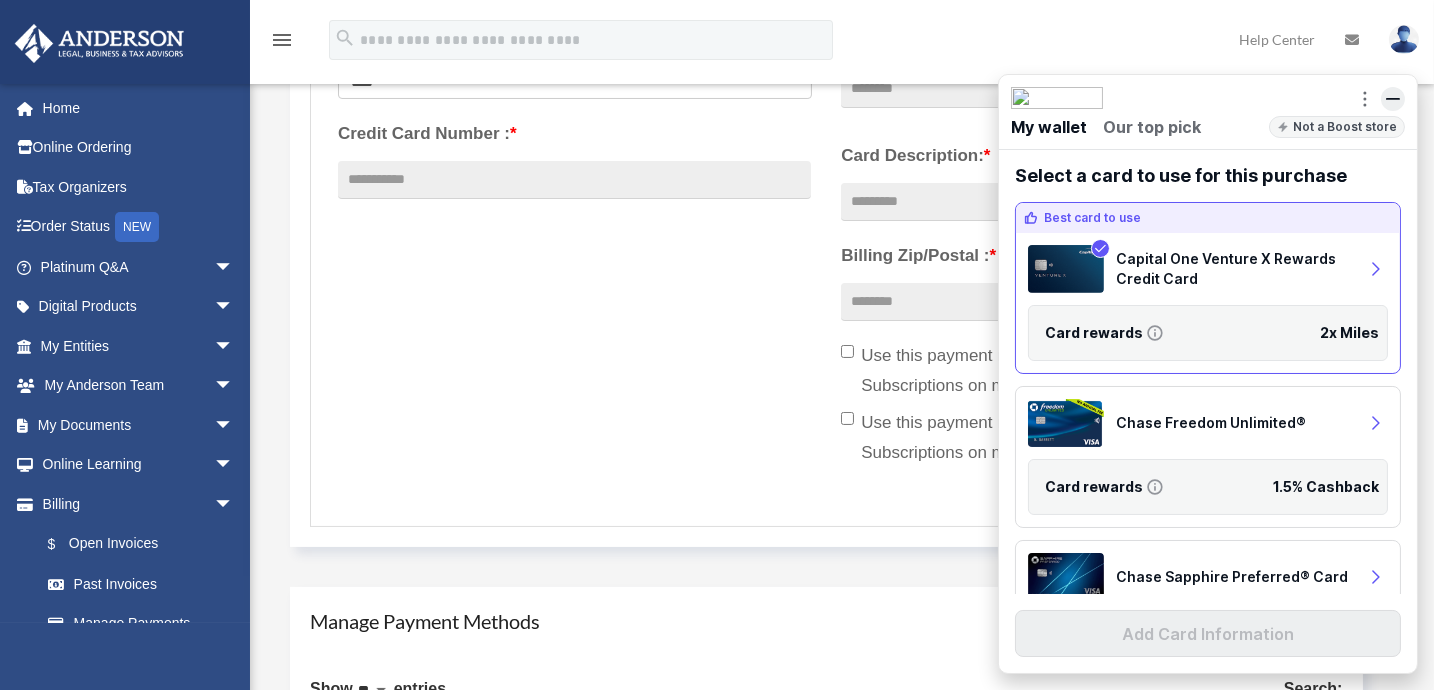 click 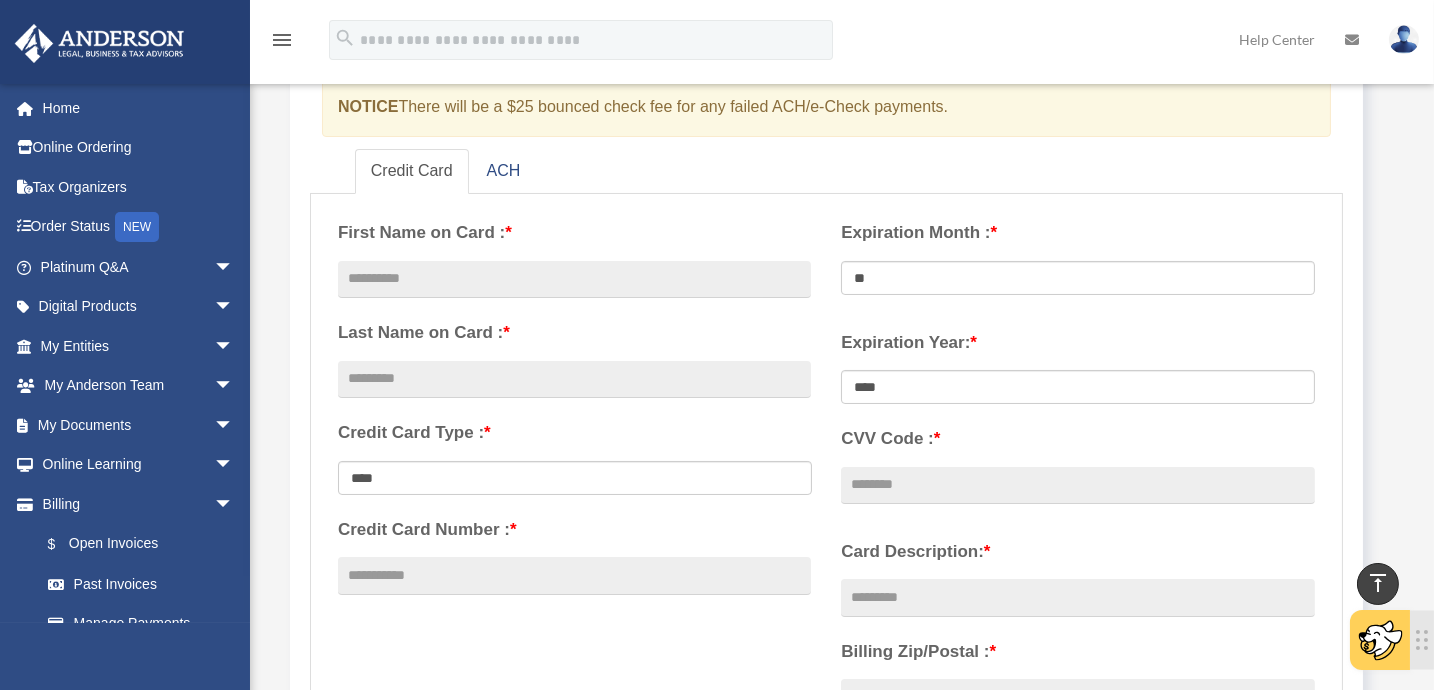 scroll, scrollTop: 0, scrollLeft: 0, axis: both 